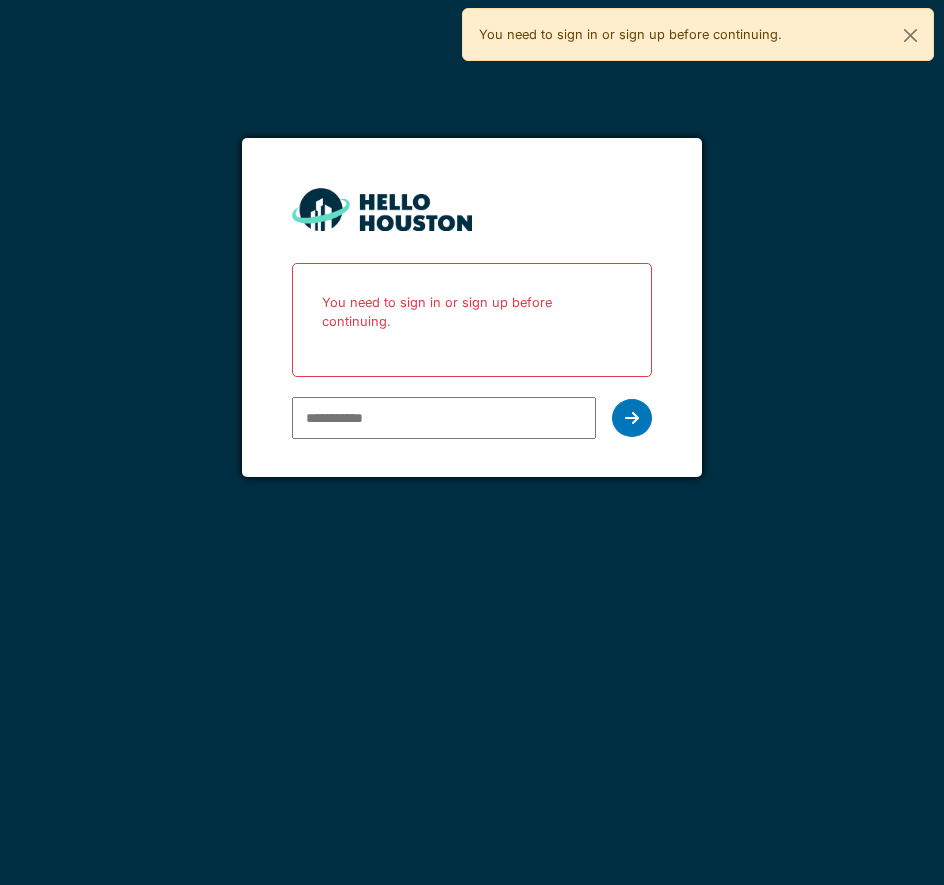scroll, scrollTop: 0, scrollLeft: 0, axis: both 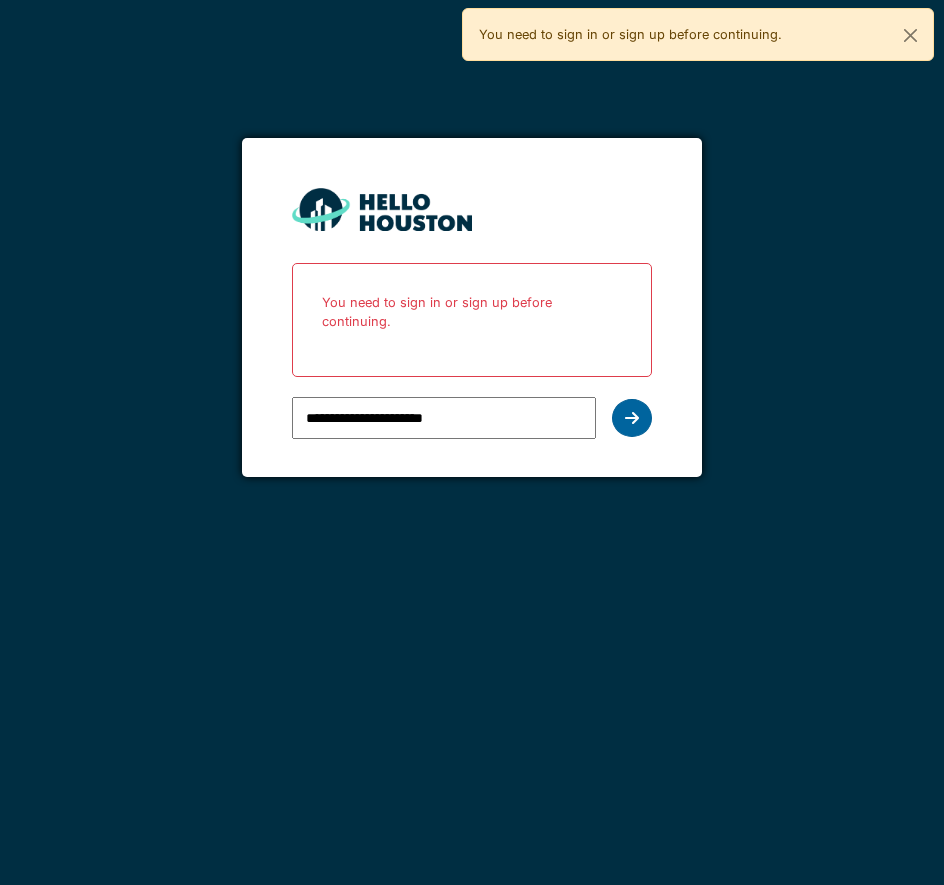 type on "**********" 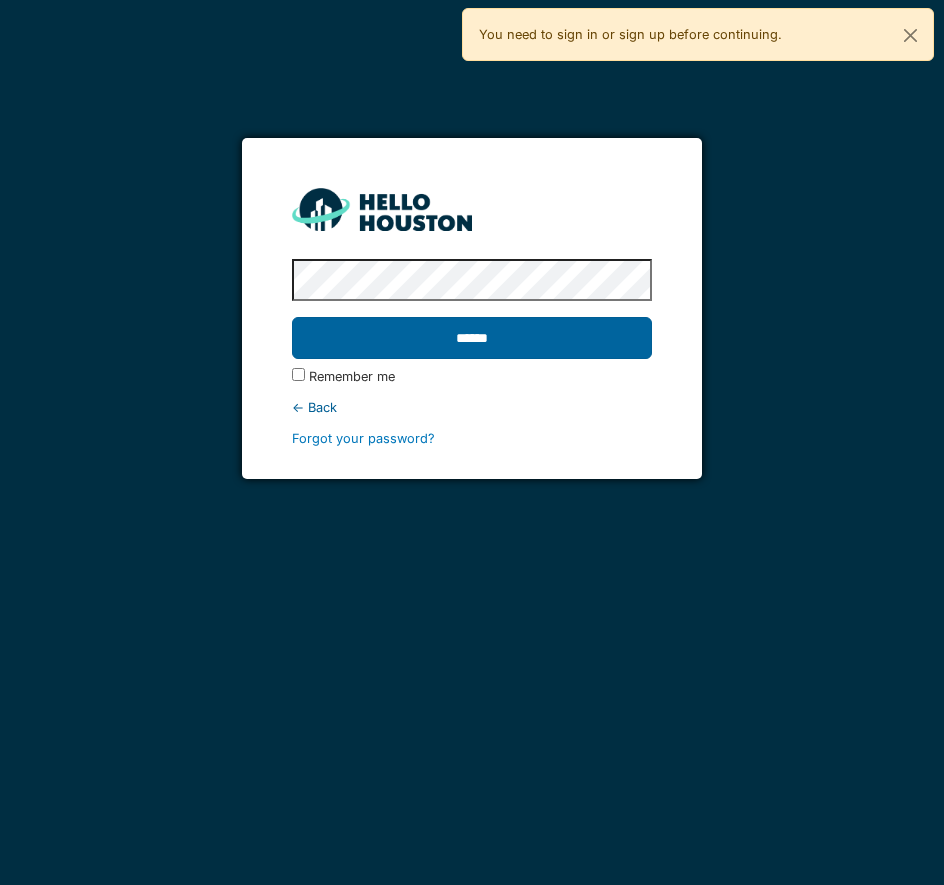 click on "******" at bounding box center [471, 338] 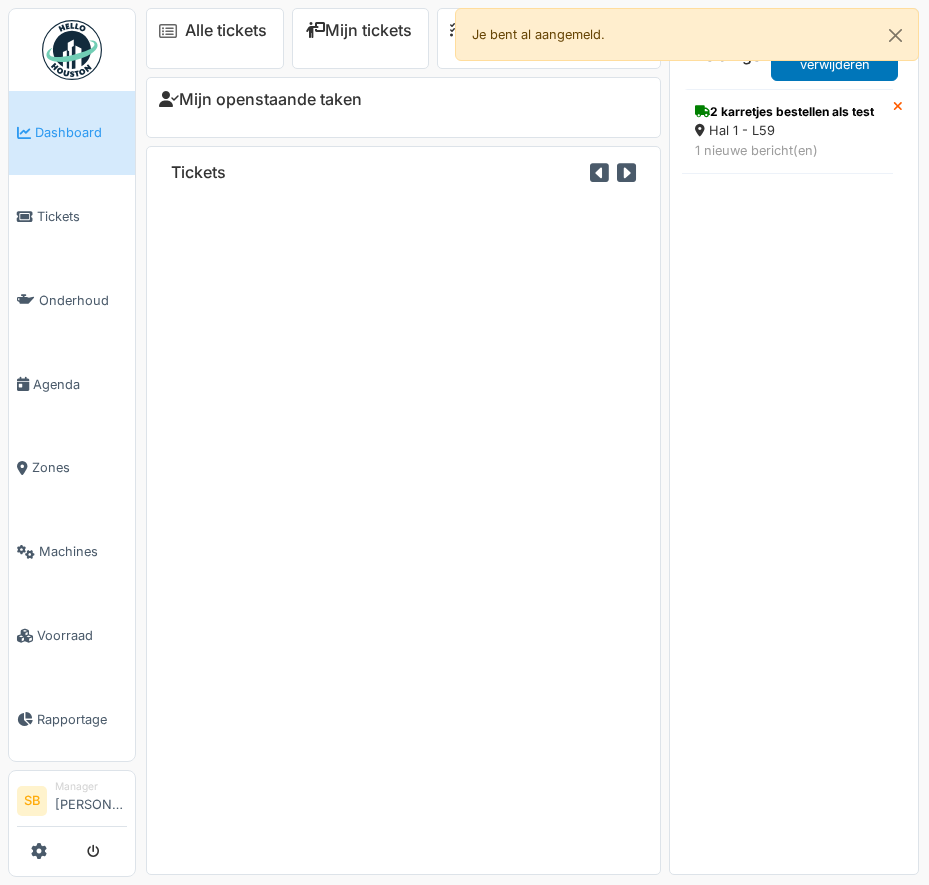 scroll, scrollTop: 0, scrollLeft: 0, axis: both 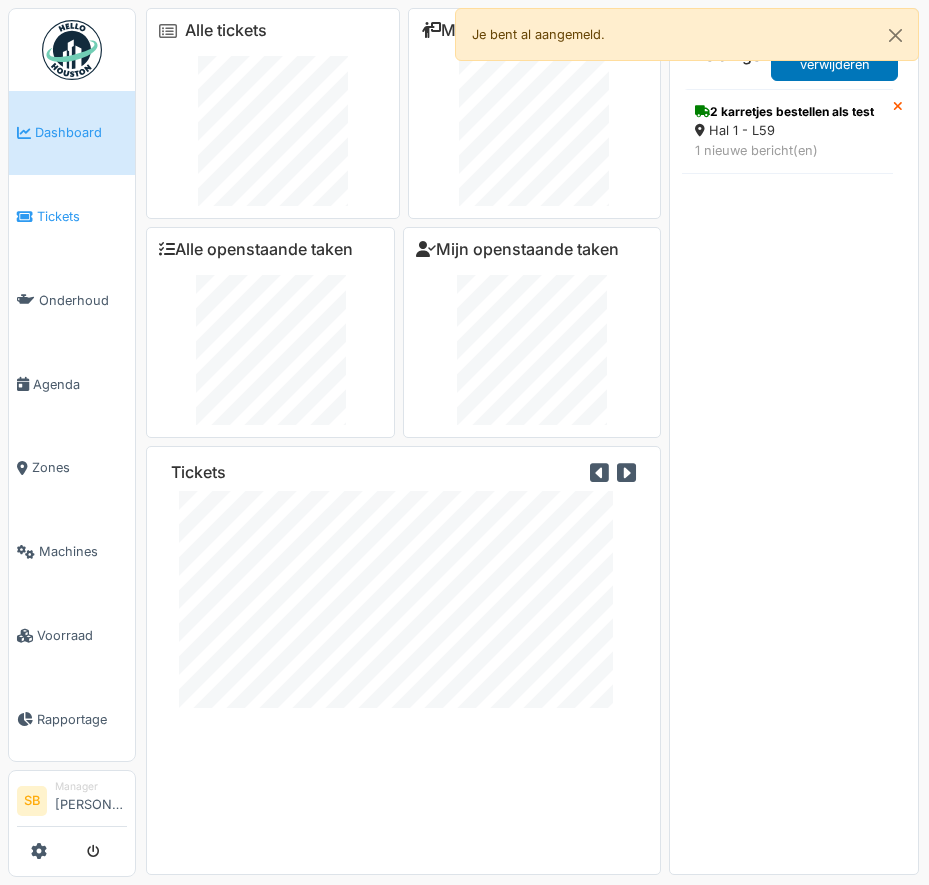 click on "Tickets" at bounding box center (82, 216) 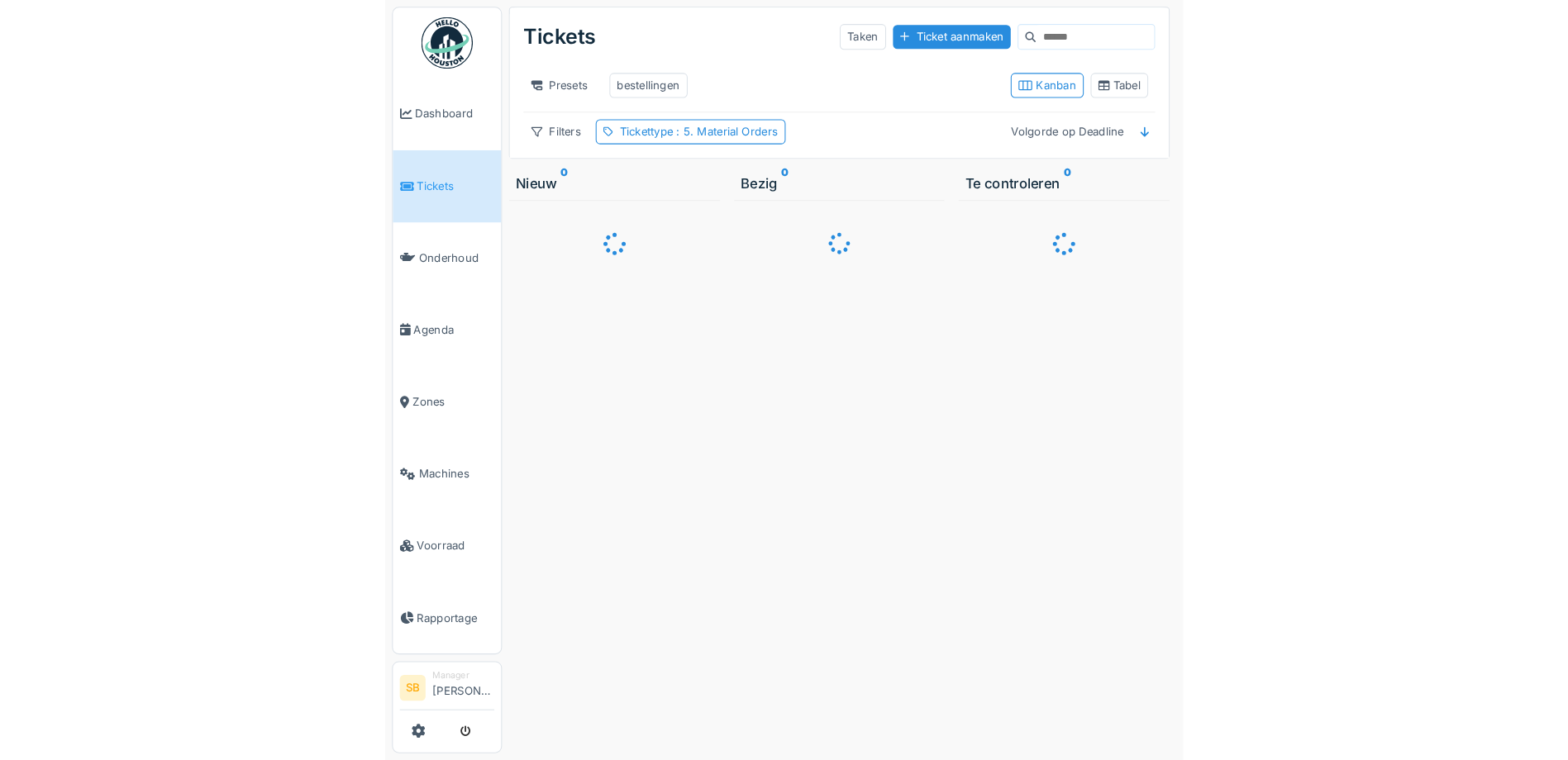 scroll, scrollTop: 0, scrollLeft: 0, axis: both 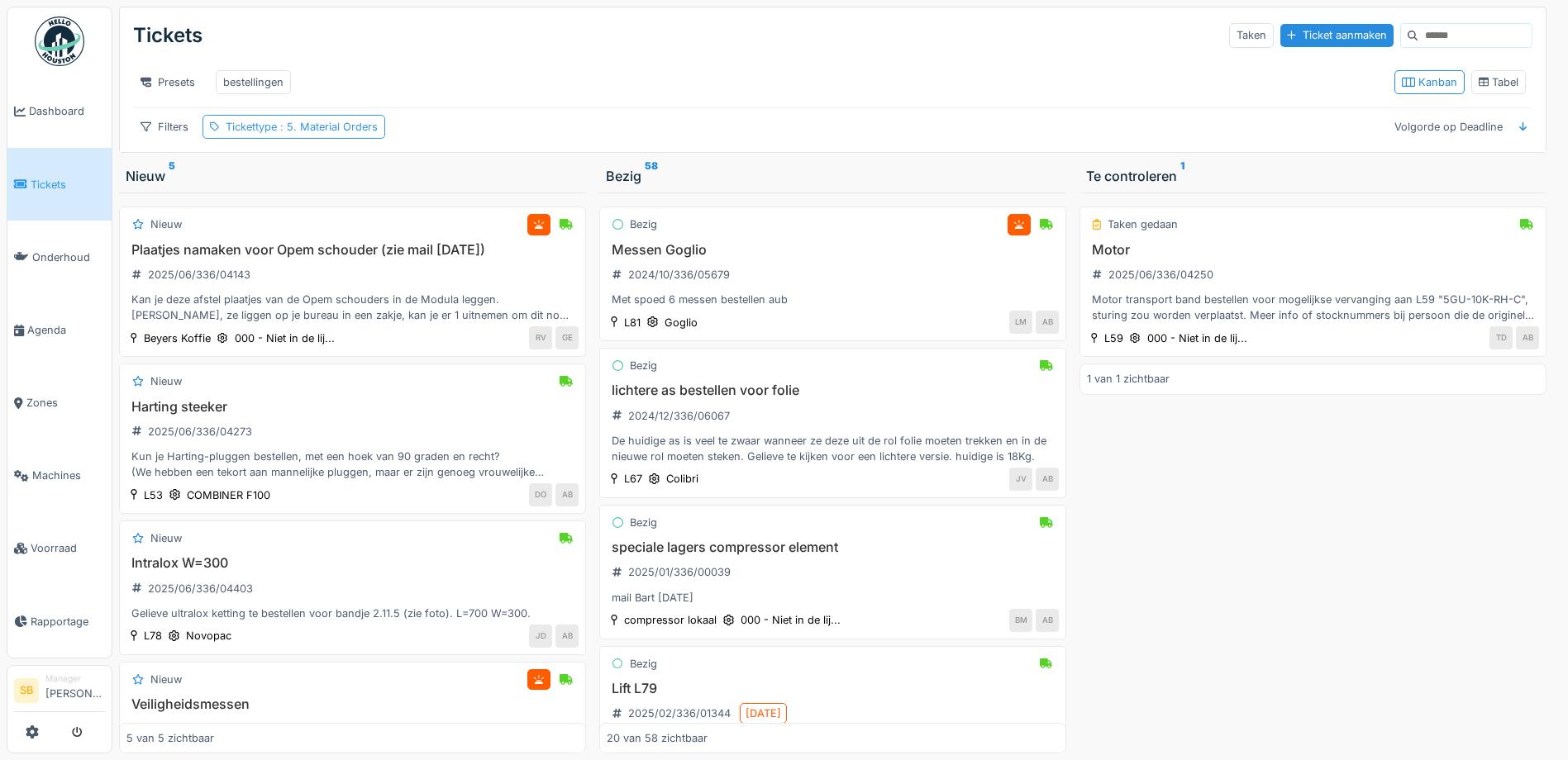 click on ":   5. Material Orders" at bounding box center (327, 126) 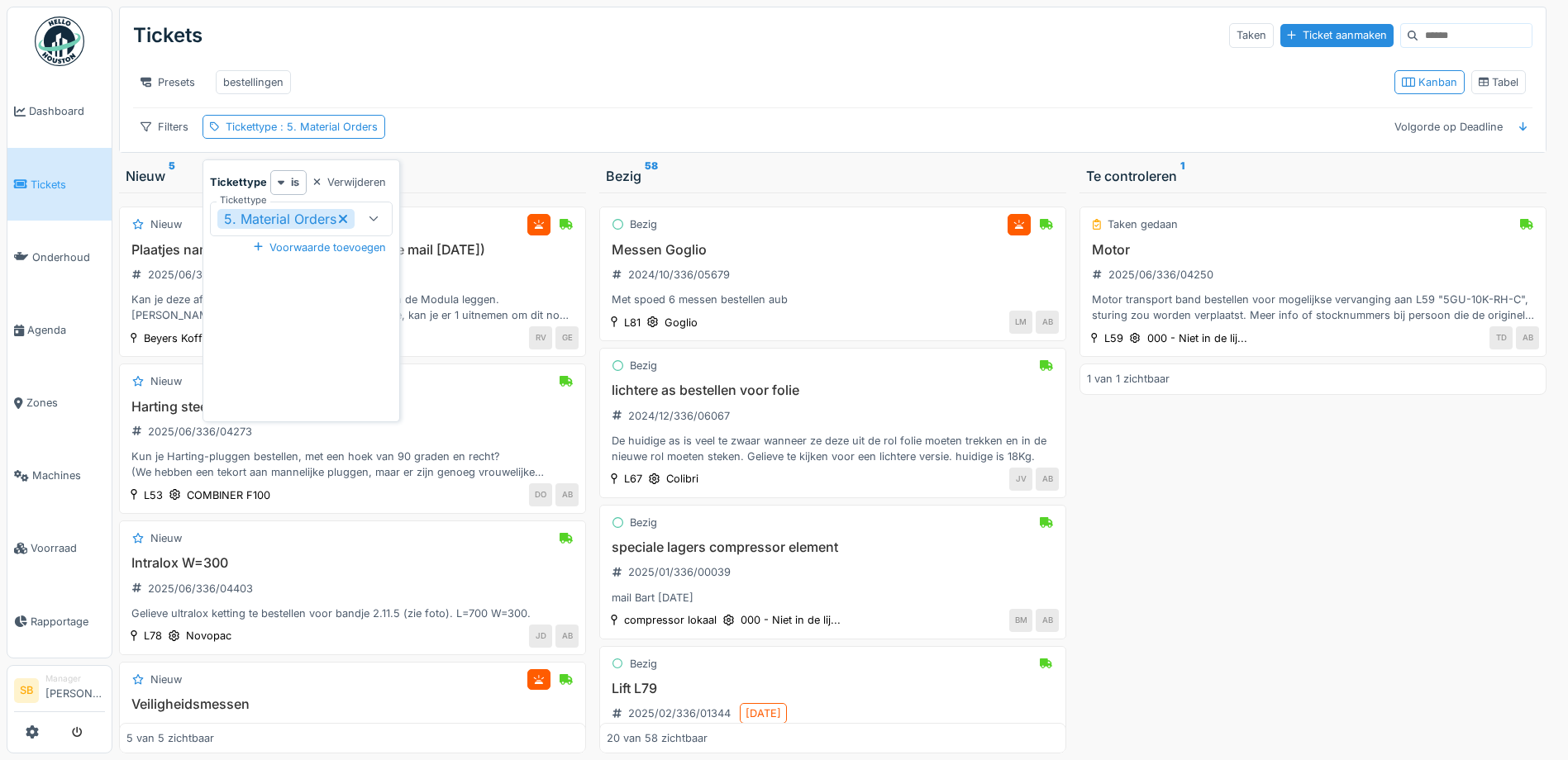 click 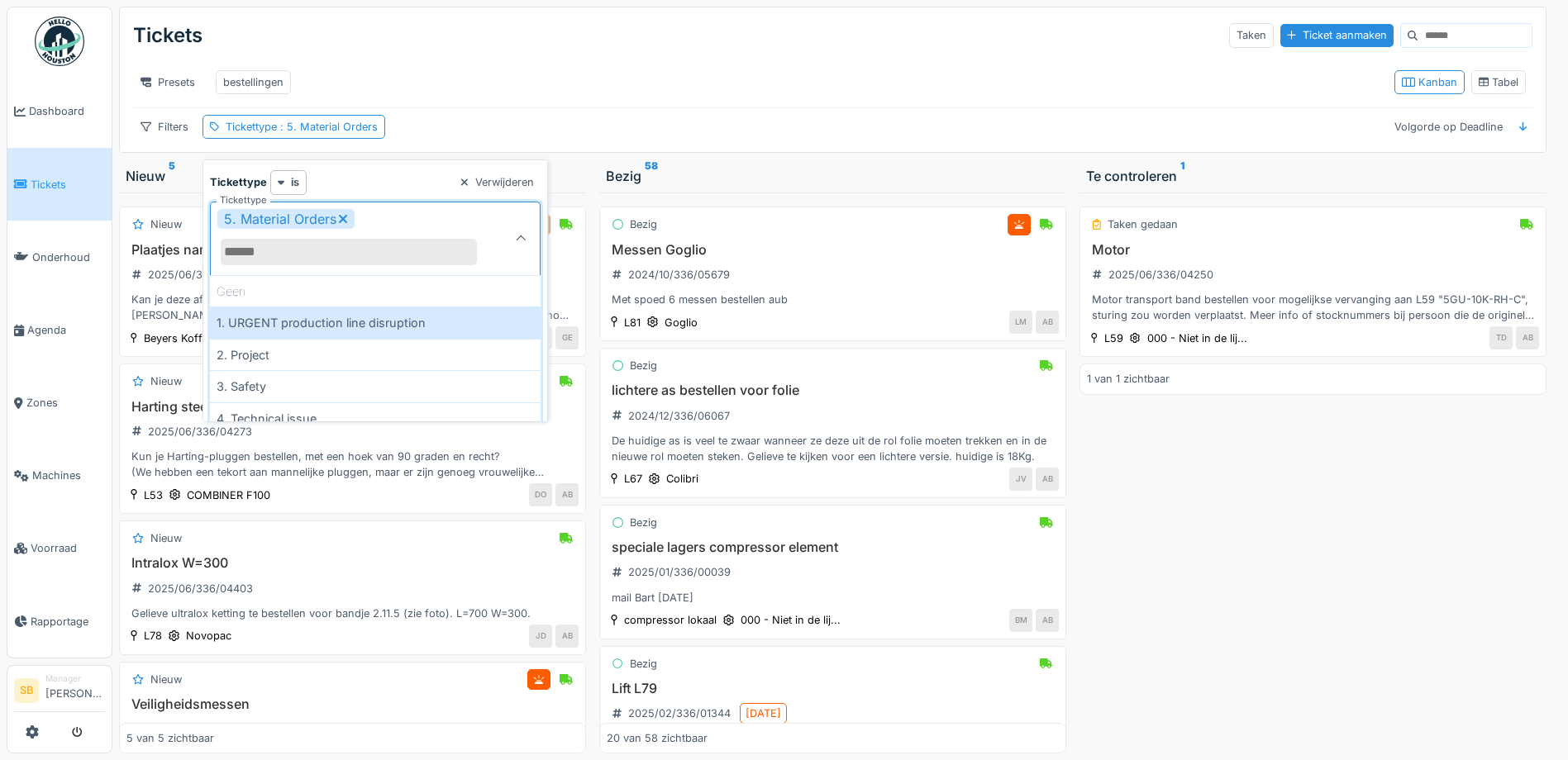 click on "Tickettype is Verwijderen" at bounding box center (375, 182) 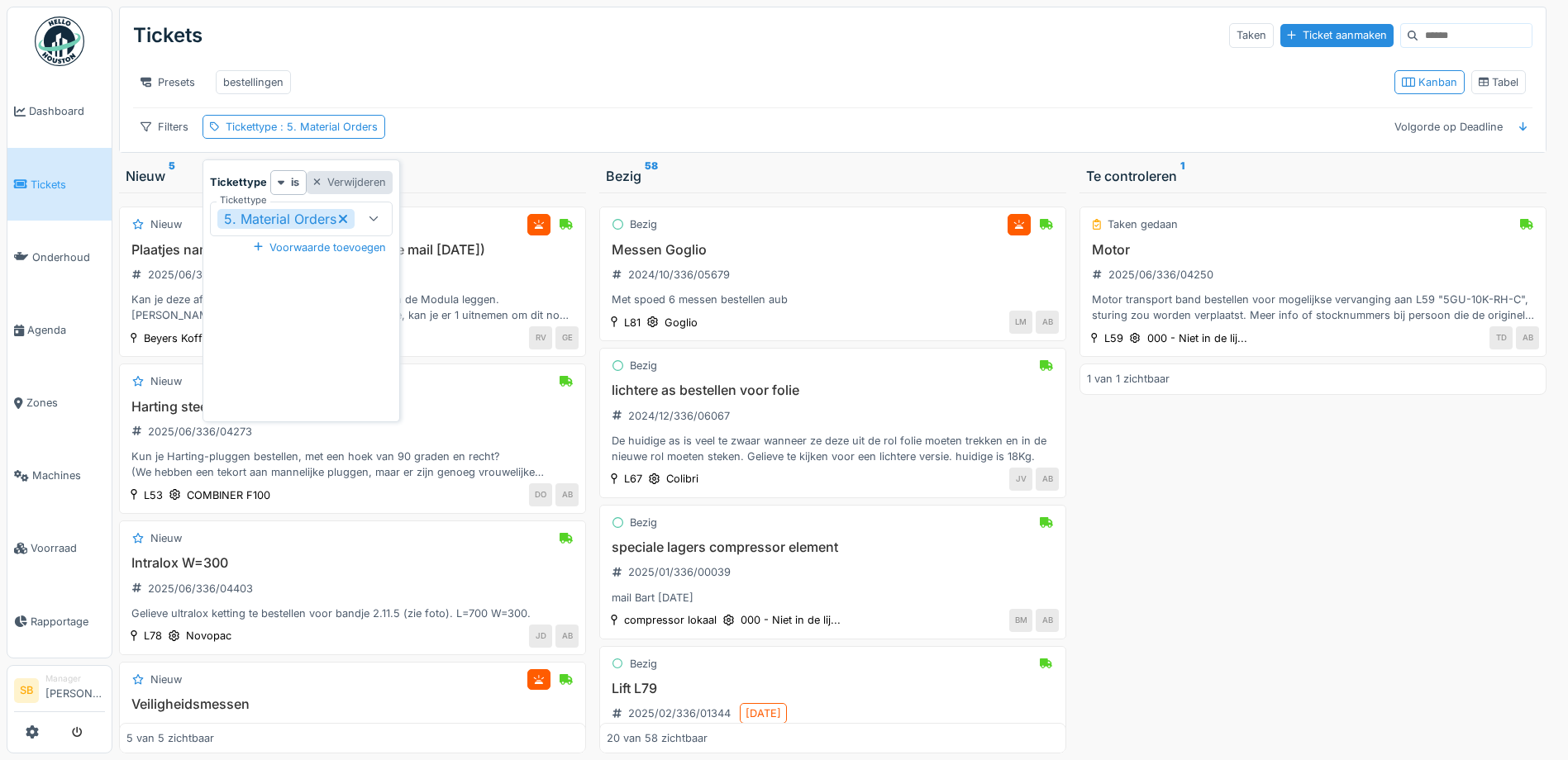 click on "Verwijderen" at bounding box center [350, 182] 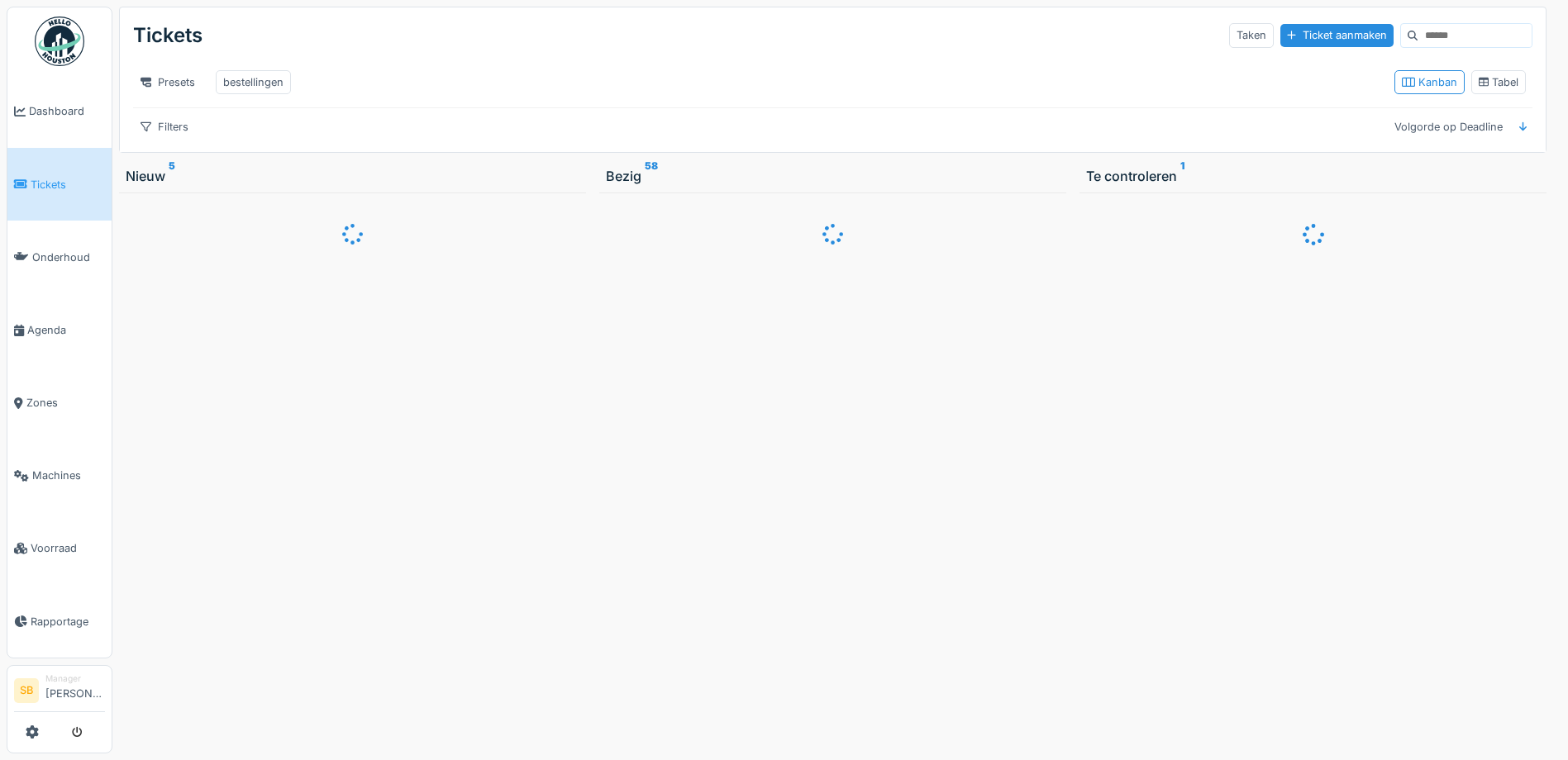 click on "Filters Volgorde op Deadline" at bounding box center (832, 126) 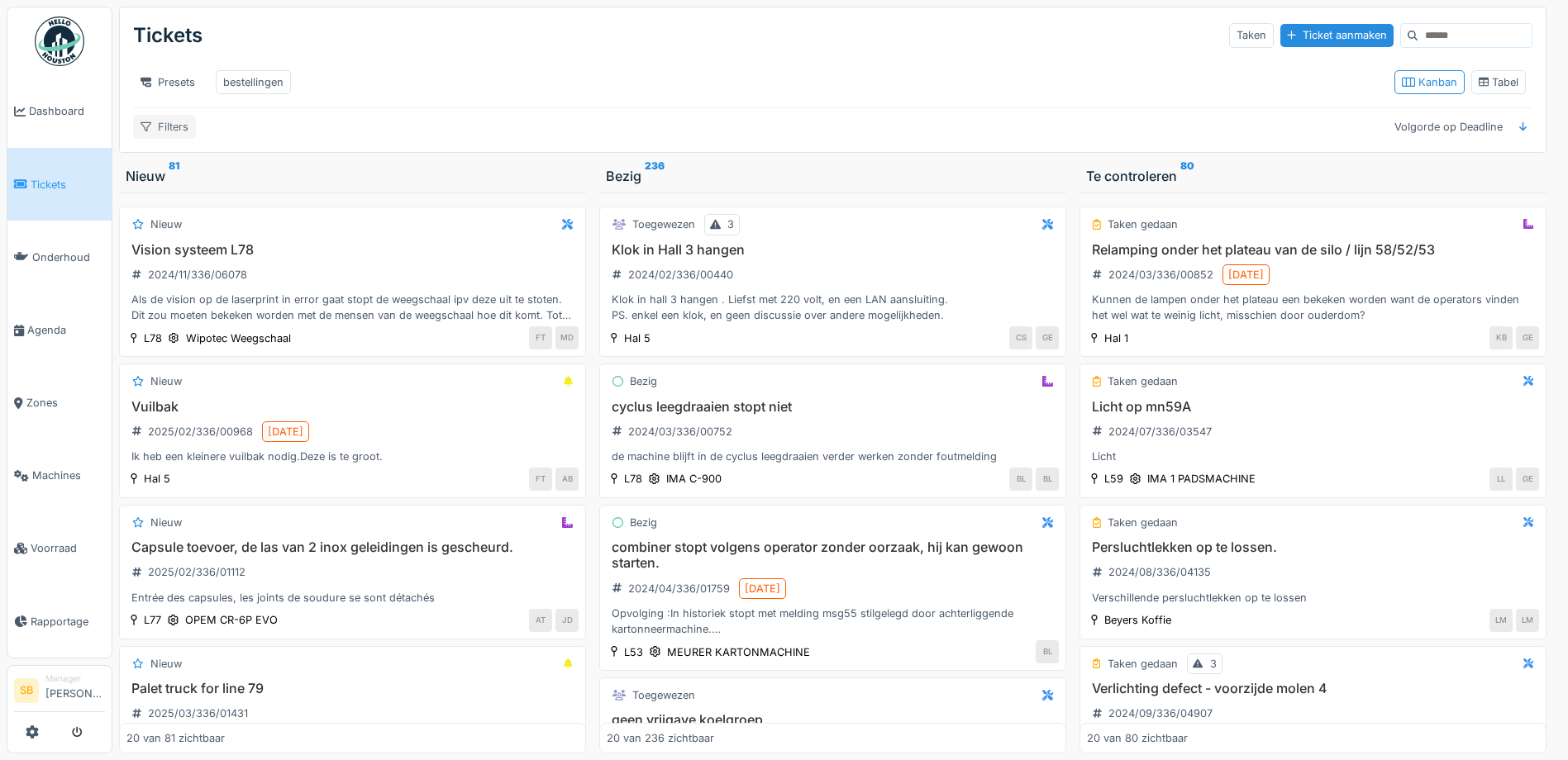 click 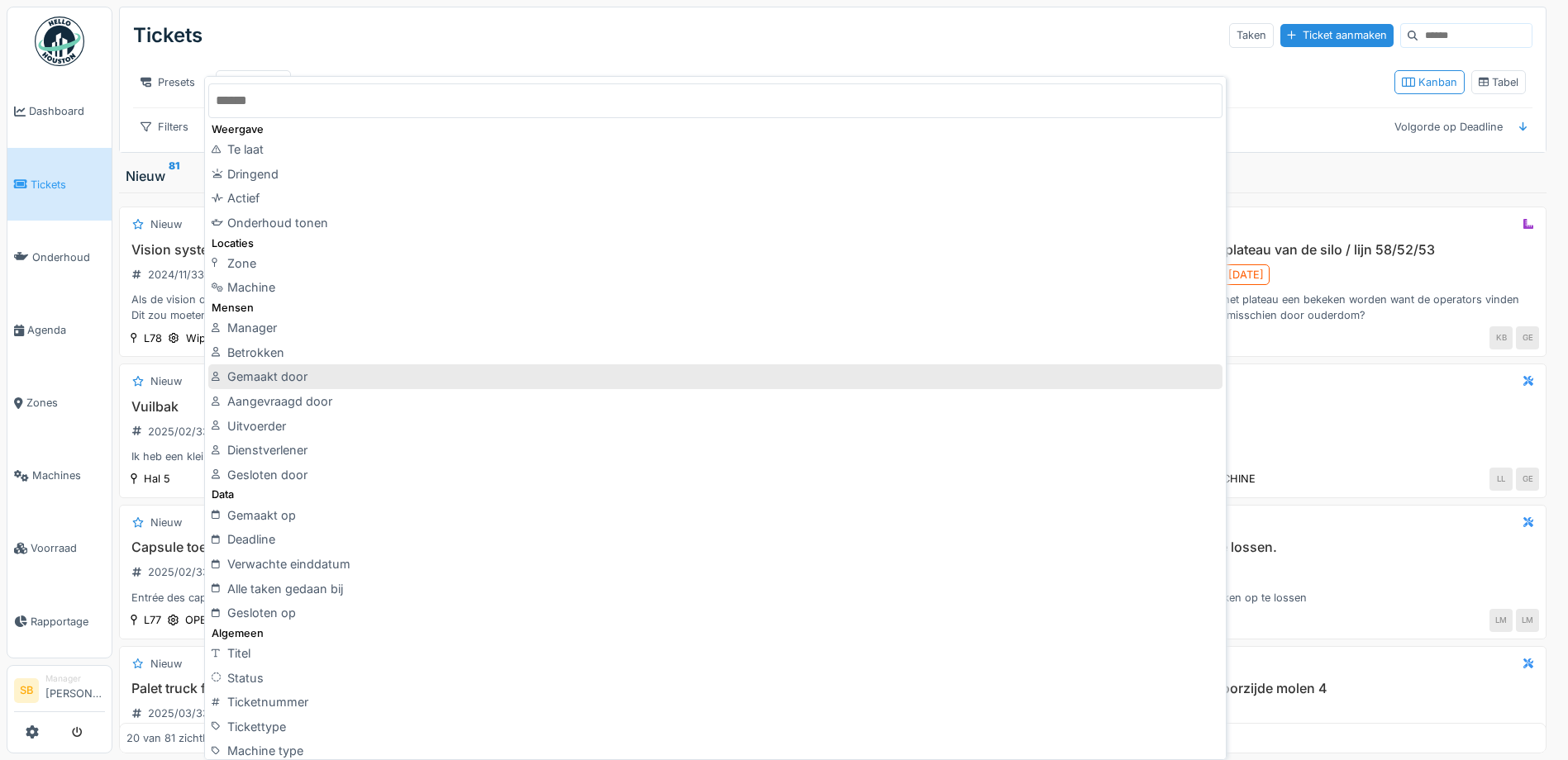 click on "Gemaakt door" at bounding box center [715, 377] 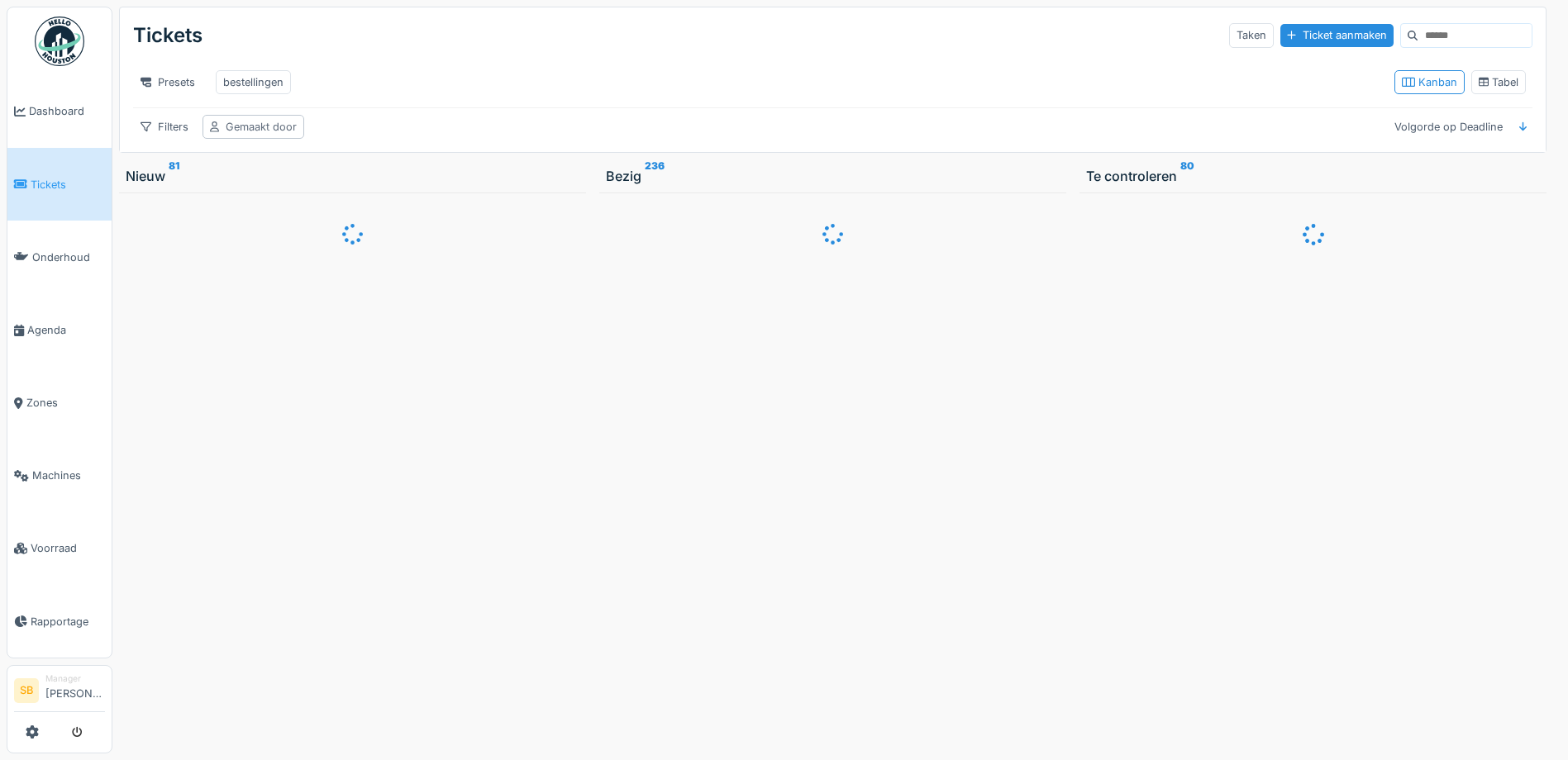 click on "Gemaakt door" at bounding box center (261, 126) 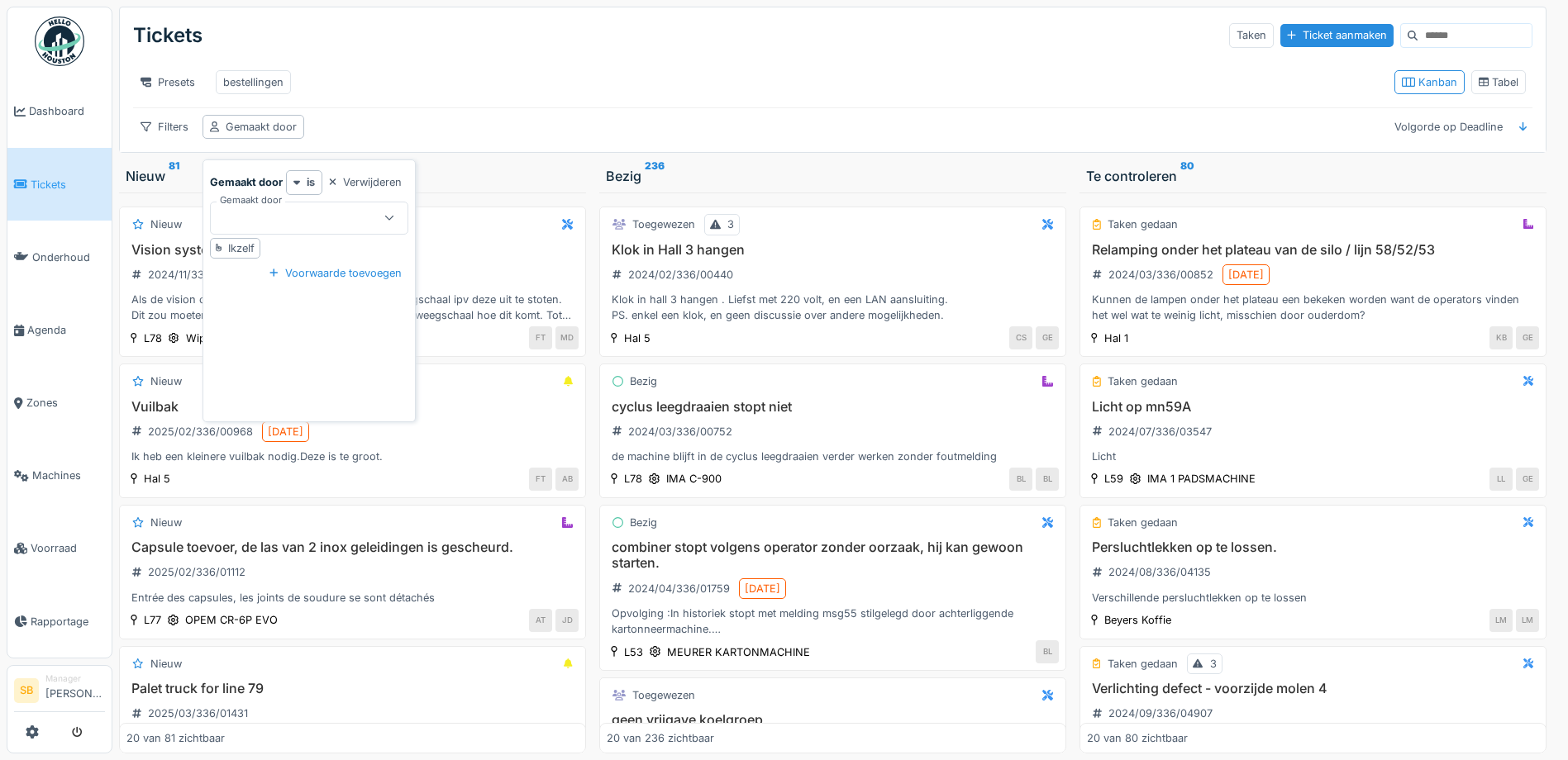 click at bounding box center [299, 218] 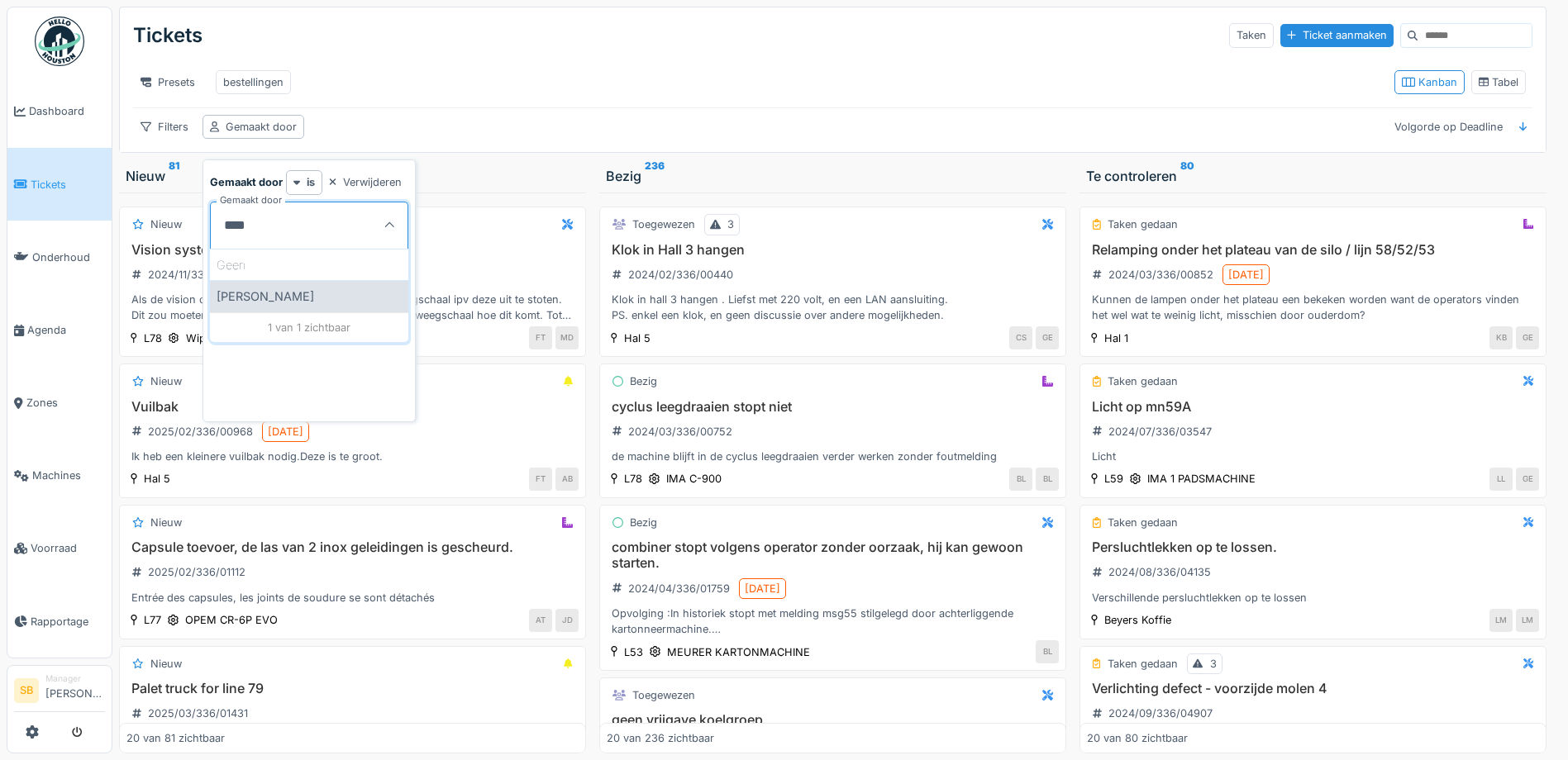 type on "****" 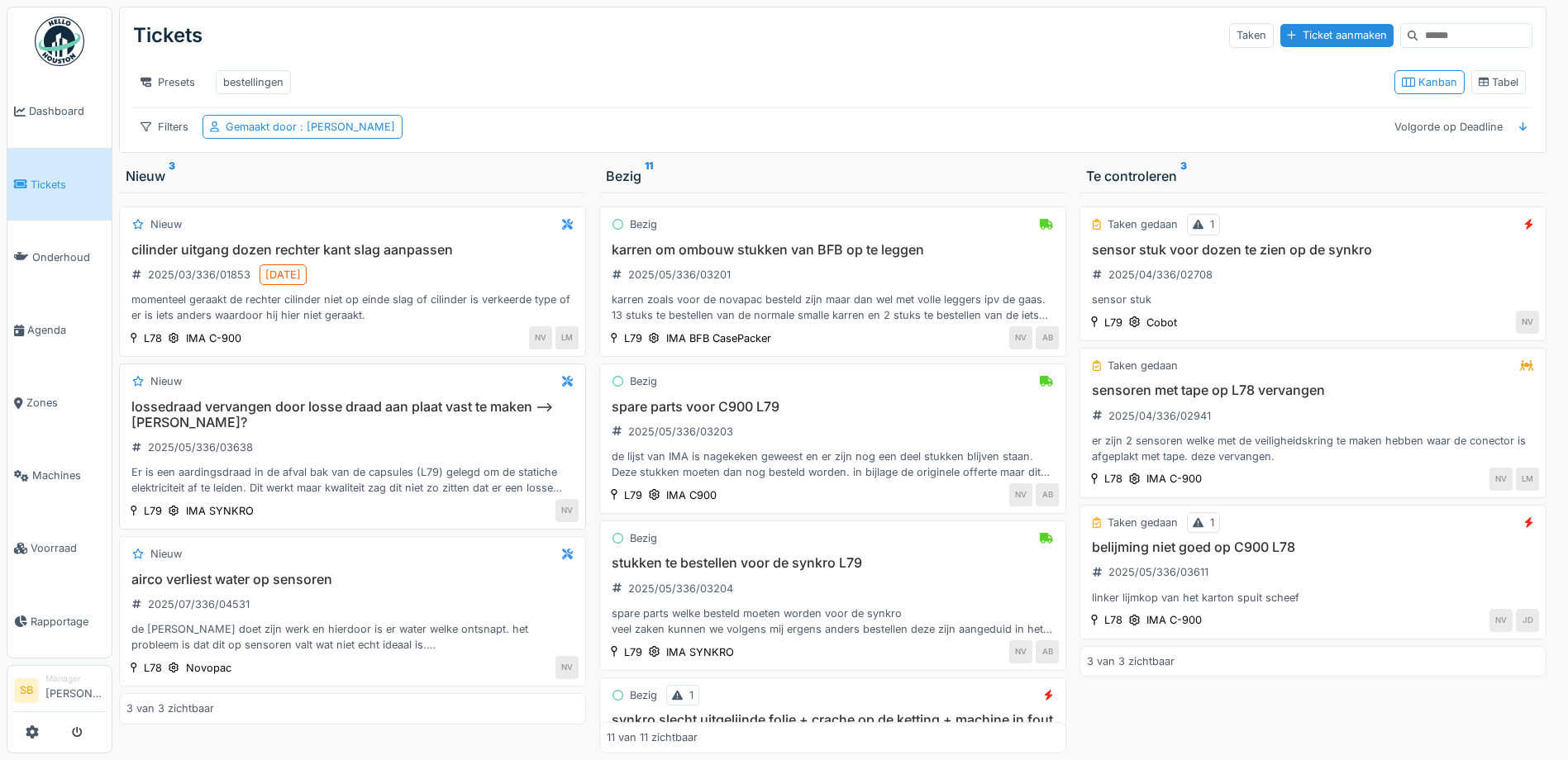 scroll, scrollTop: 12, scrollLeft: 0, axis: vertical 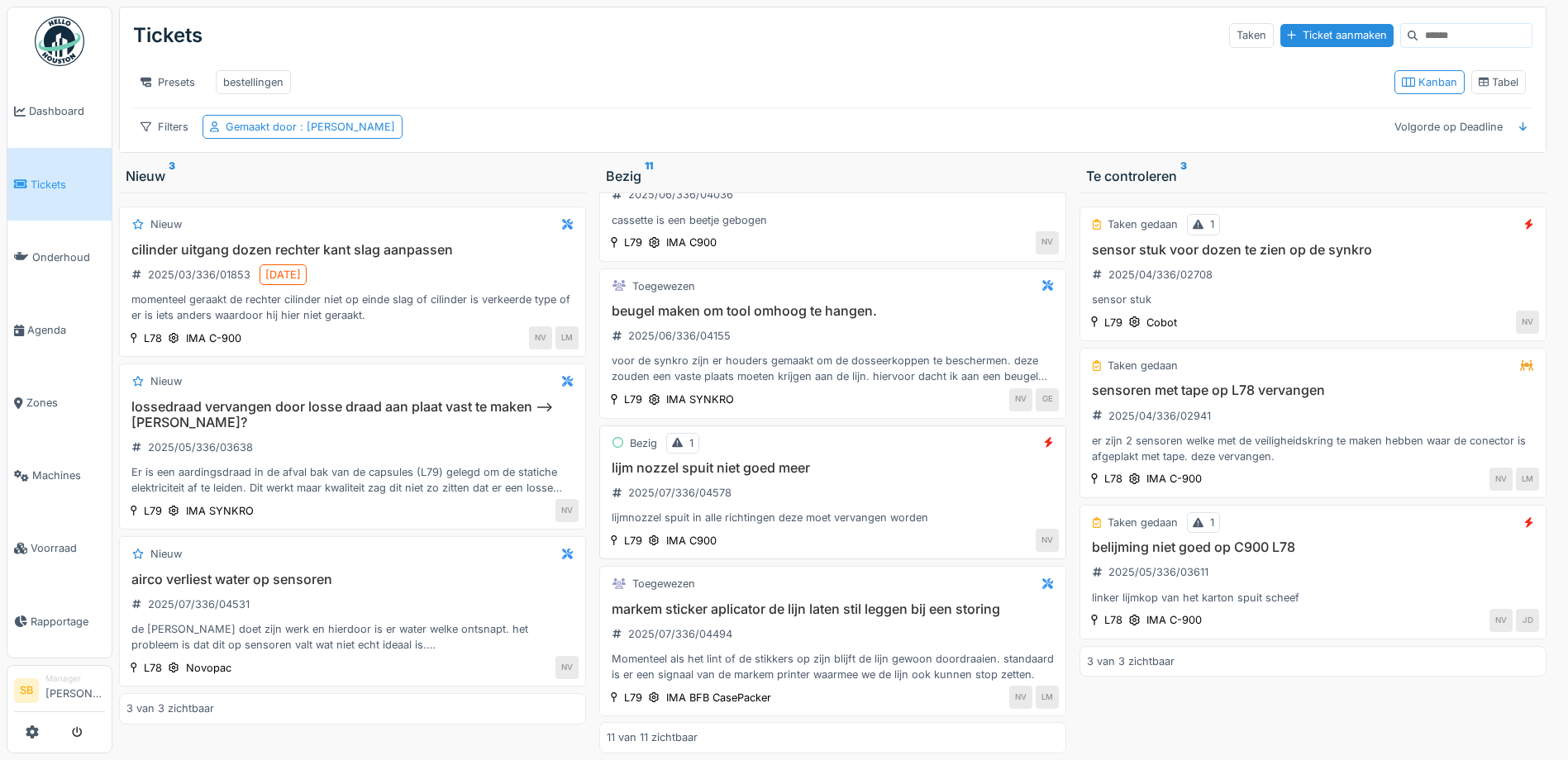 click on "lijm nozzel spuit niet goed meer" at bounding box center (832, 468) 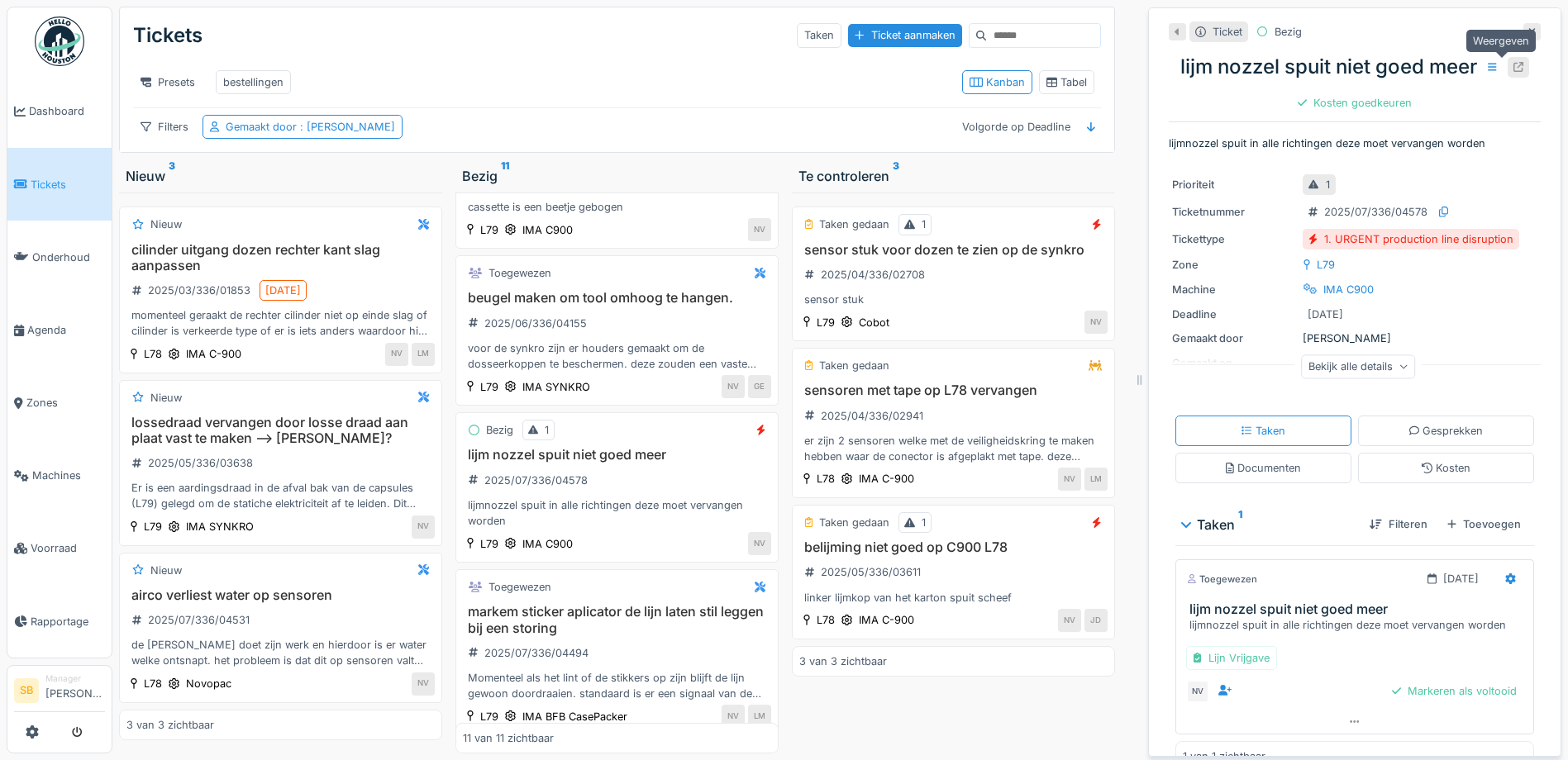 click 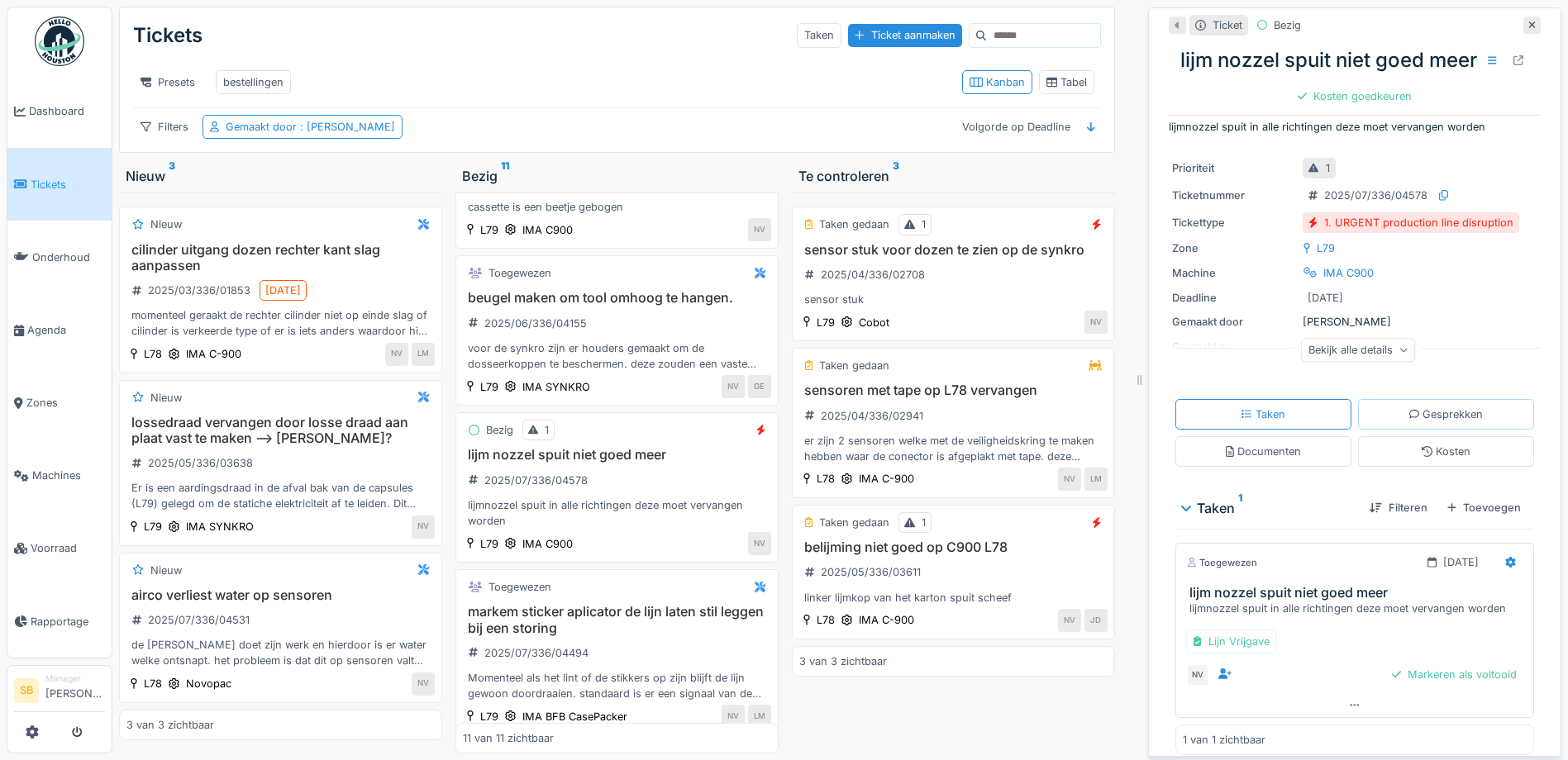scroll, scrollTop: 31, scrollLeft: 0, axis: vertical 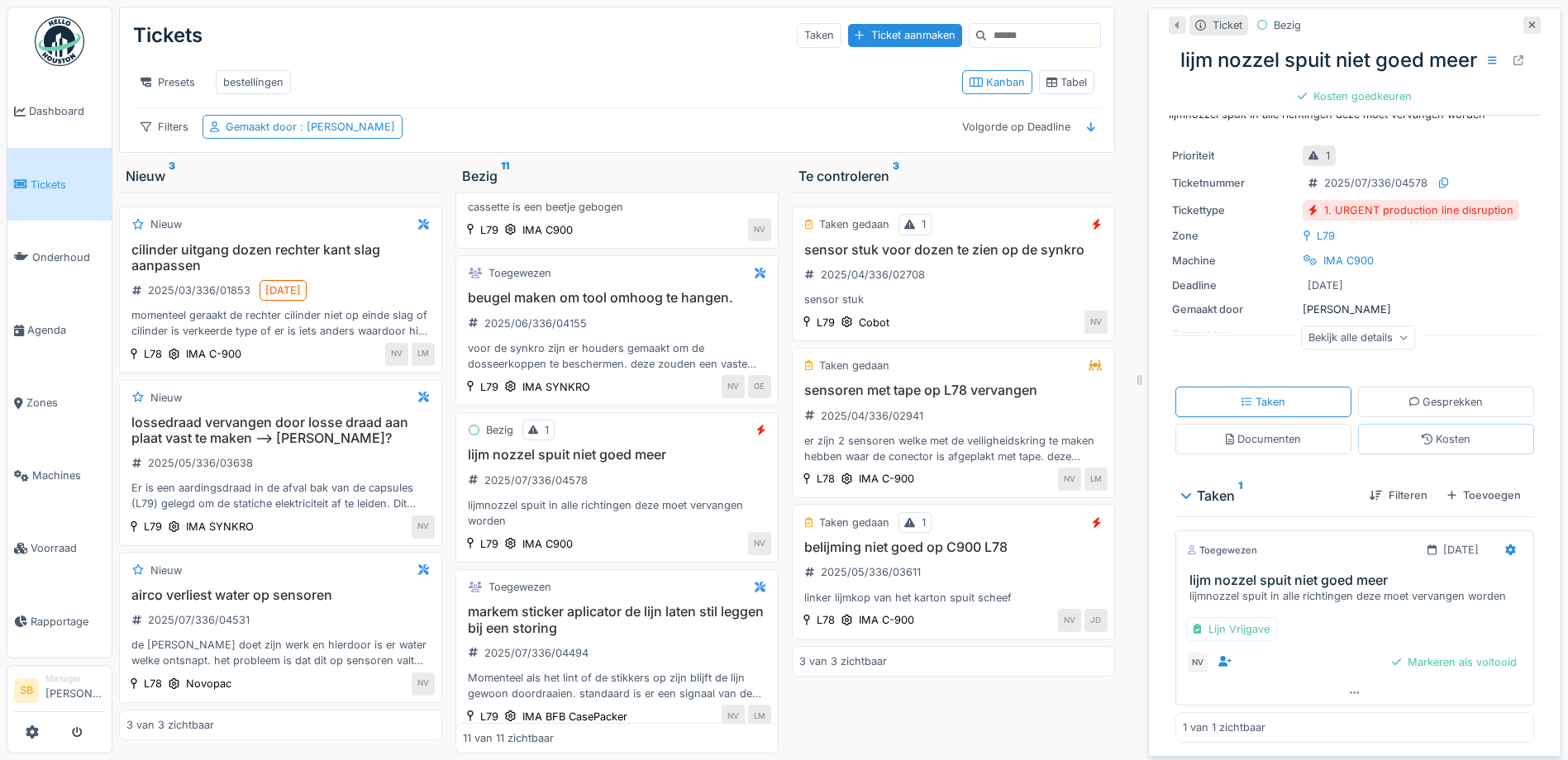 click on "Kosten" at bounding box center (1446, 439) 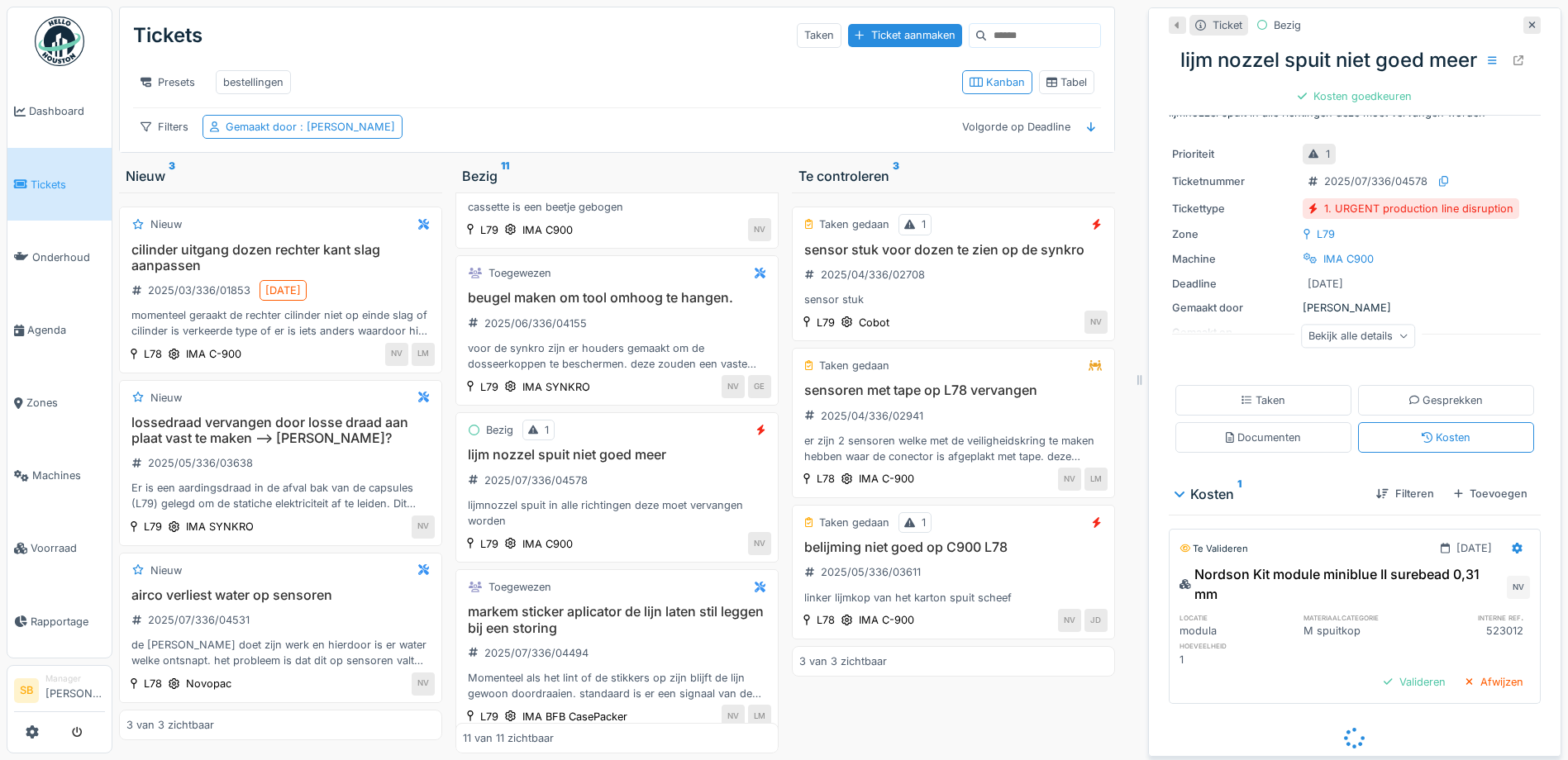 scroll, scrollTop: 0, scrollLeft: 0, axis: both 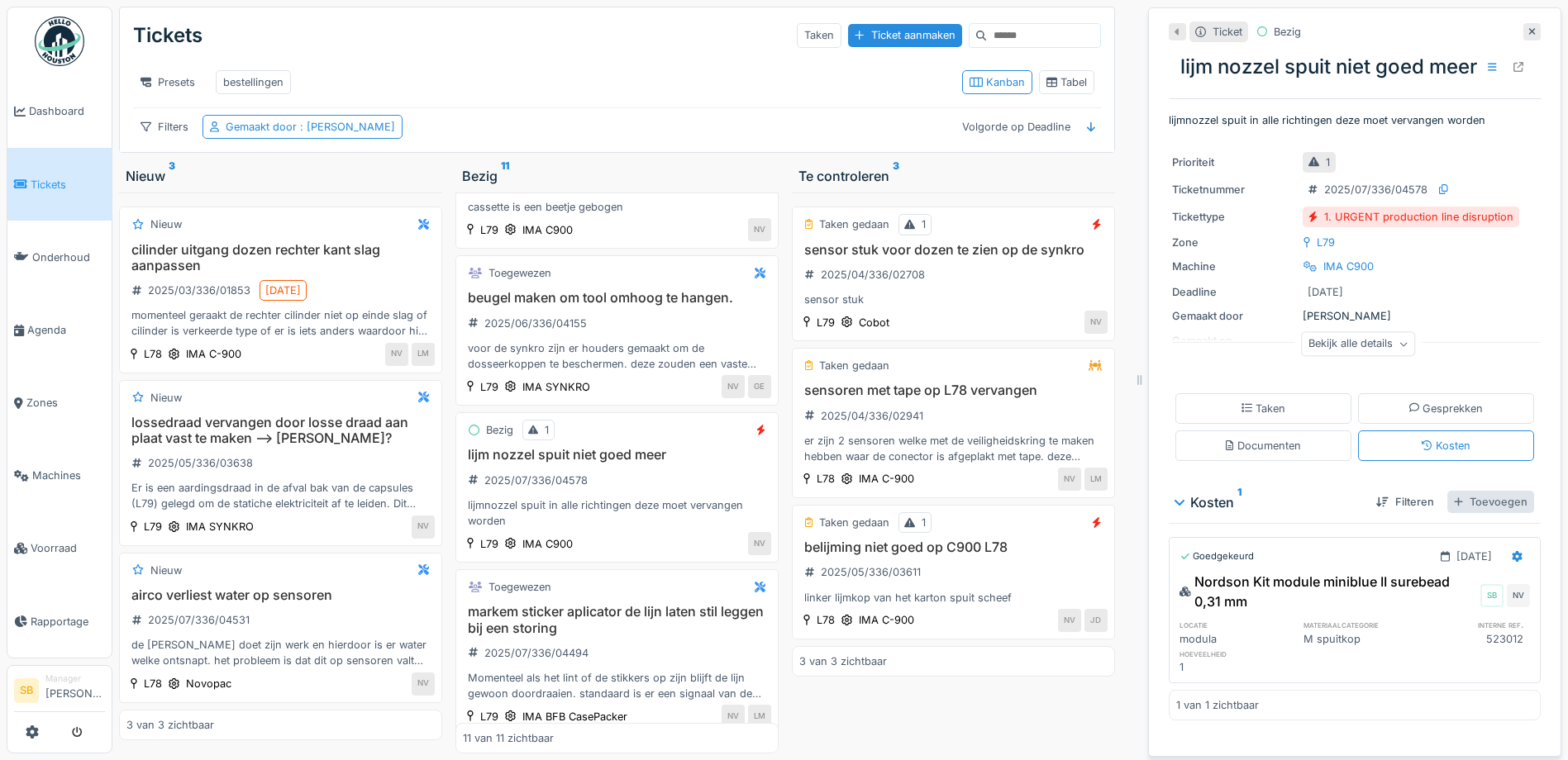 click on "Toevoegen" at bounding box center [1490, 501] 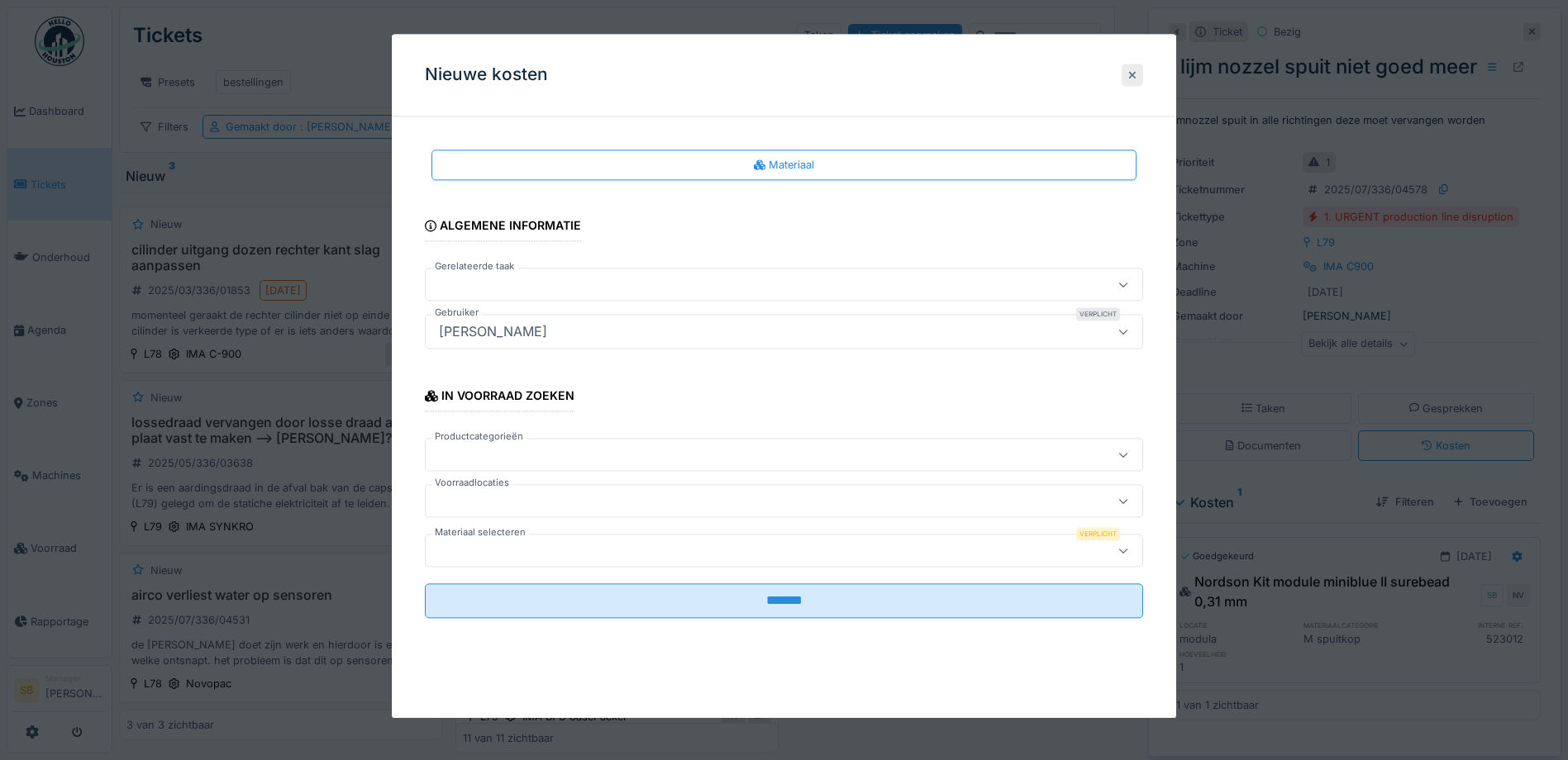 click at bounding box center (1132, 74) 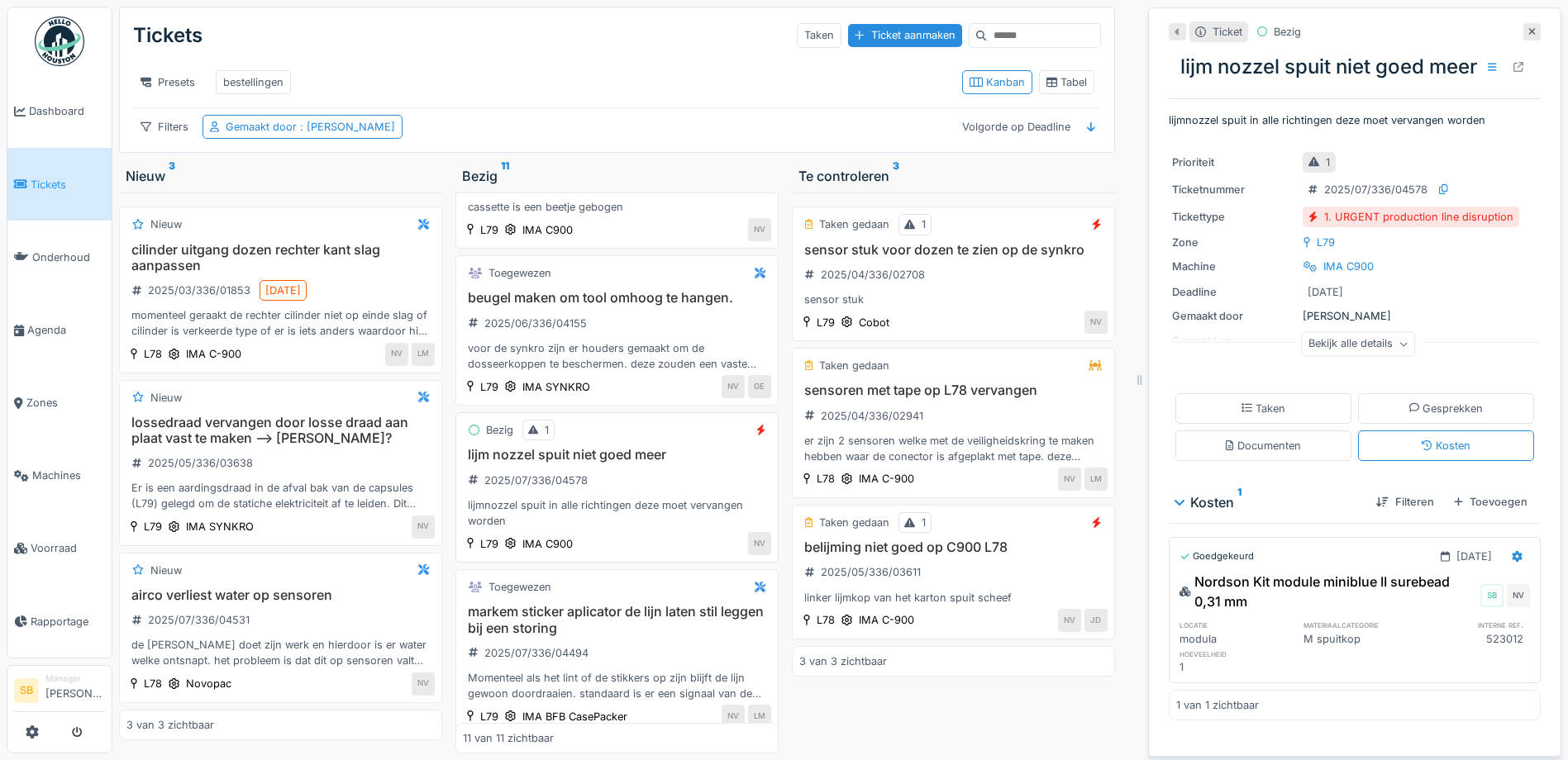 click on "lijm nozzel spuit niet goed meer  2025/07/336/04578 lijmnozzel spuit in alle richtingen deze moet vervangen worden" at bounding box center [617, 487] 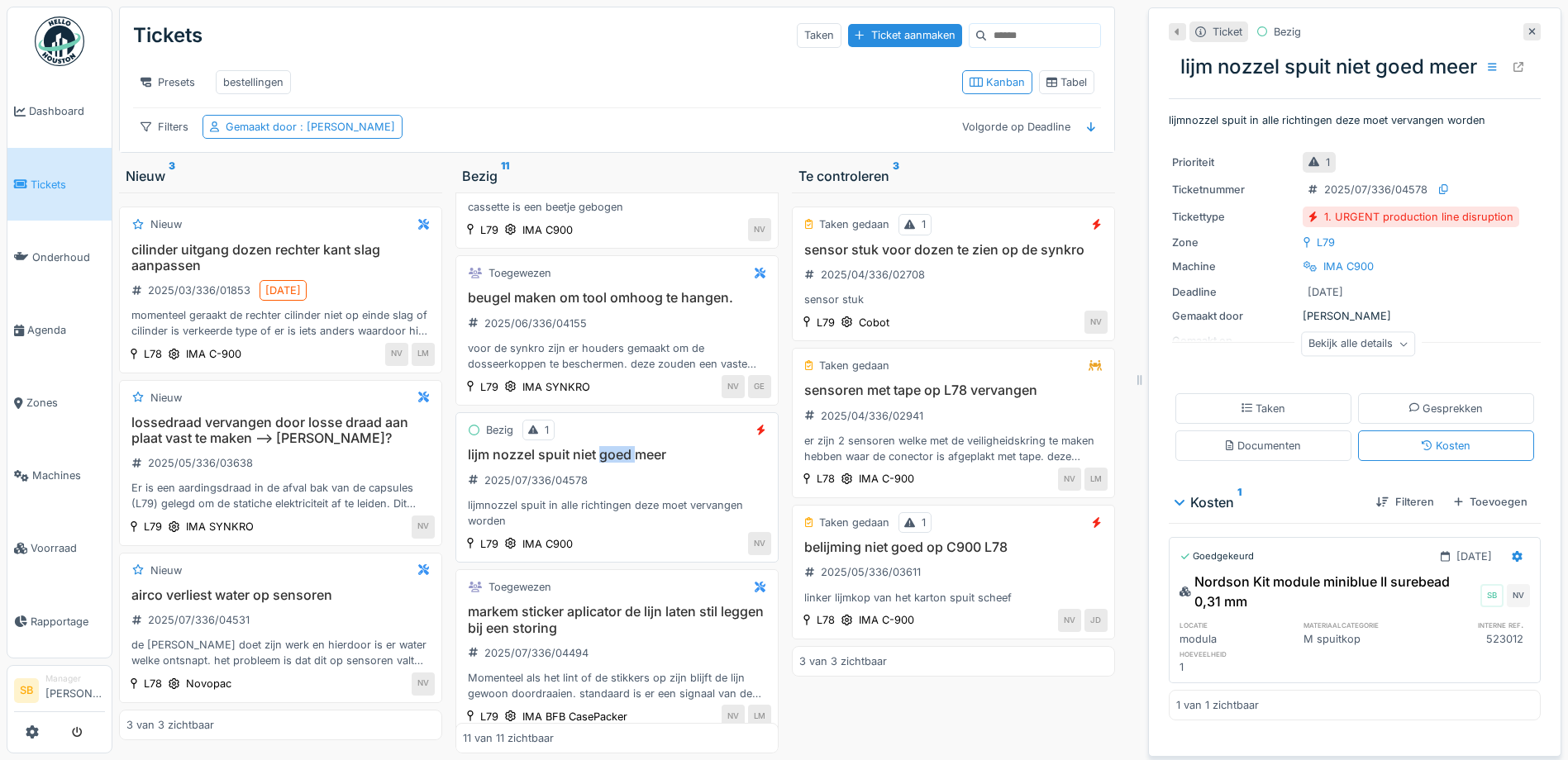 click on "lijm nozzel spuit niet goed meer" at bounding box center [617, 454] 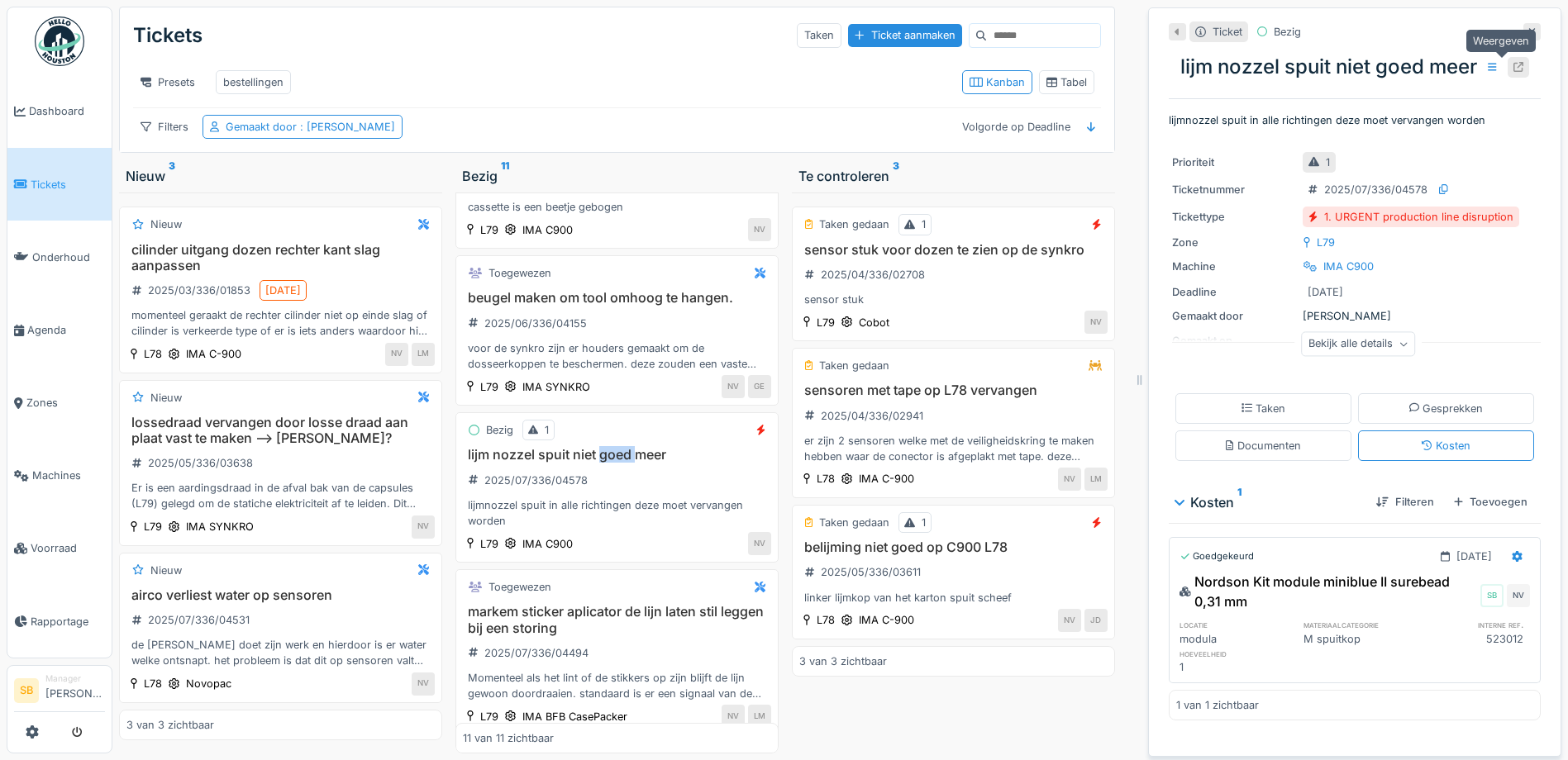click 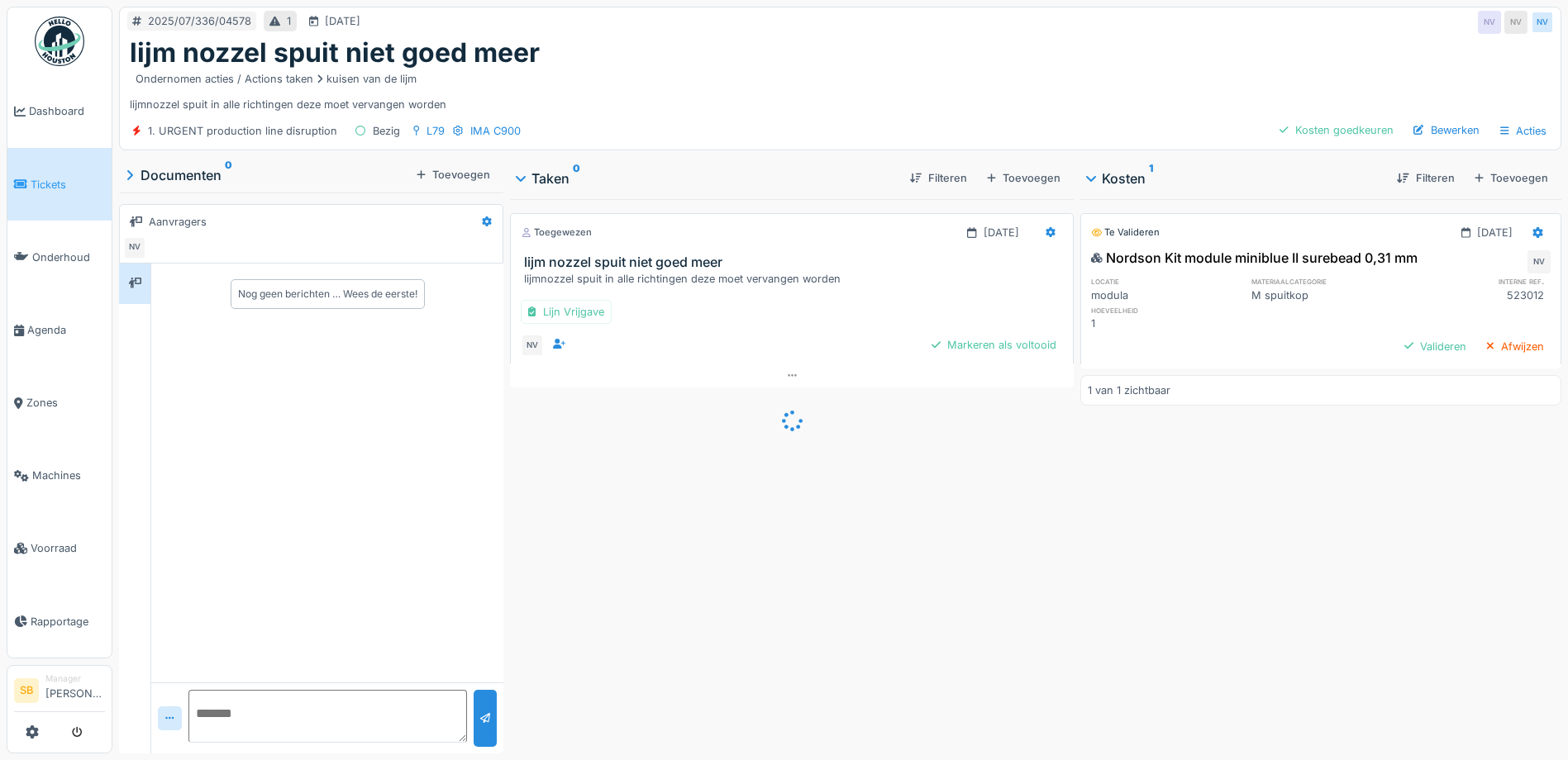 scroll, scrollTop: 0, scrollLeft: 0, axis: both 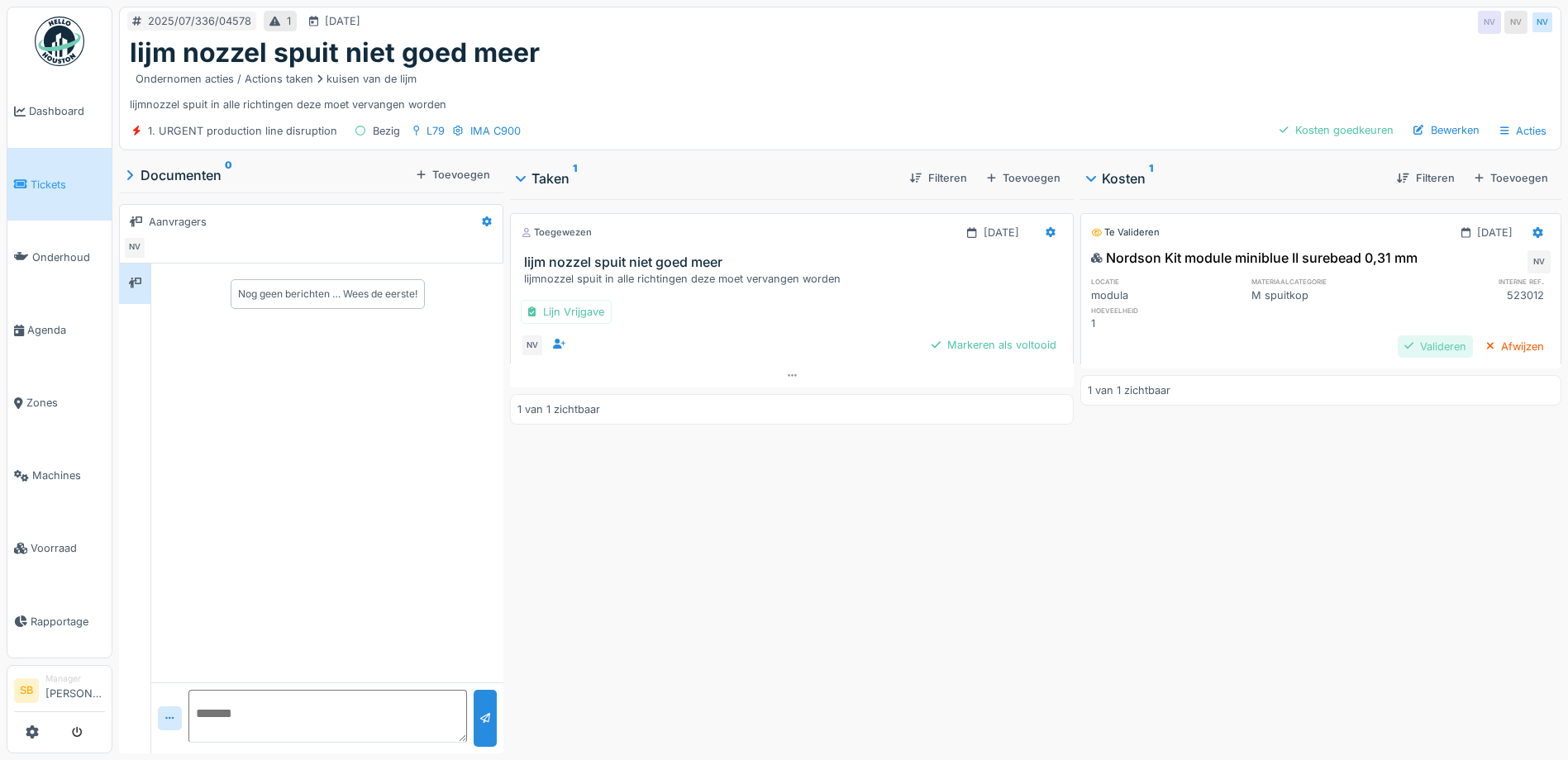 click on "Valideren" at bounding box center [1435, 346] 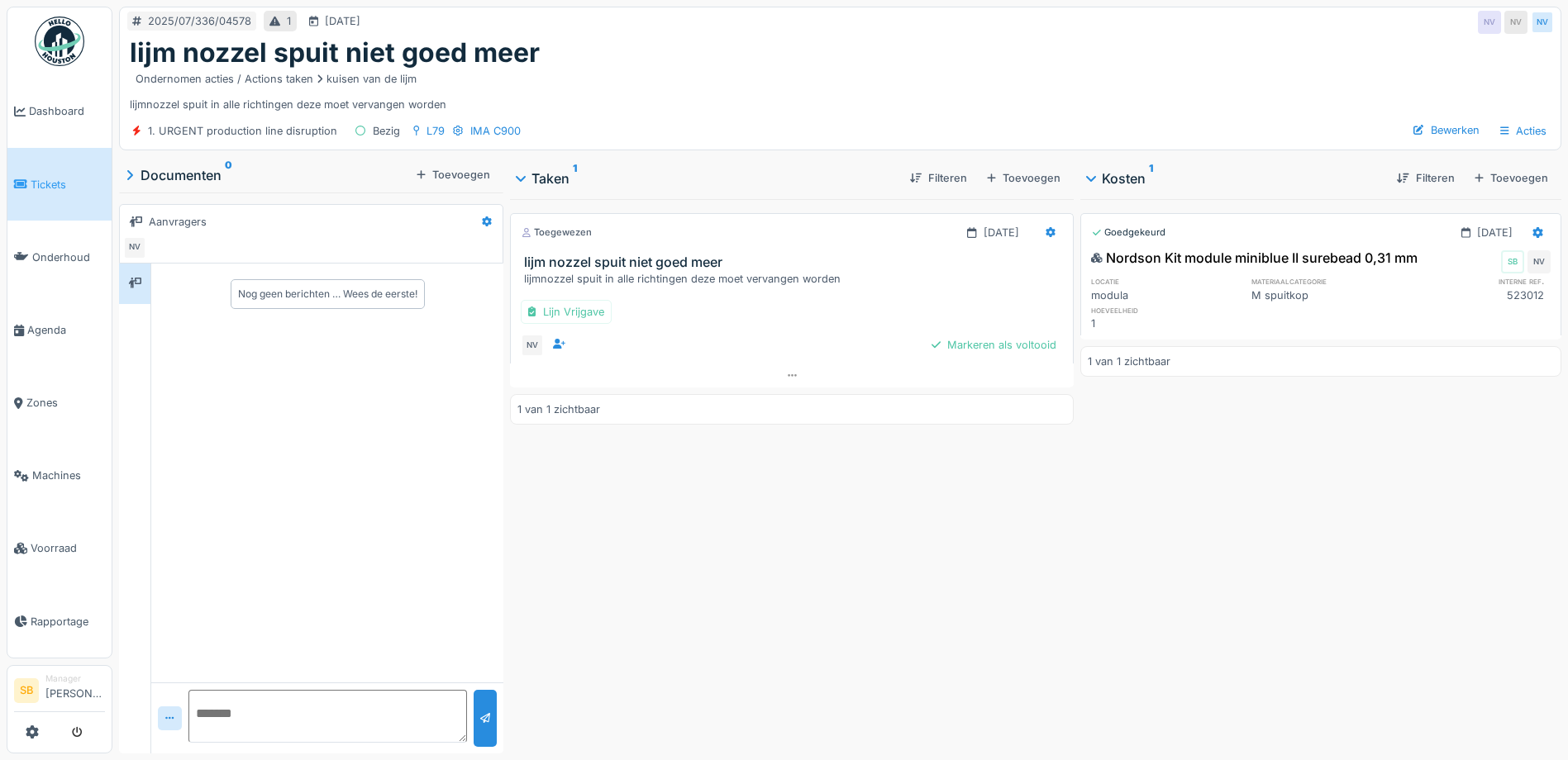 click on "Nordson Kit module miniblue II surebead  0,31 mm" at bounding box center (1254, 258) 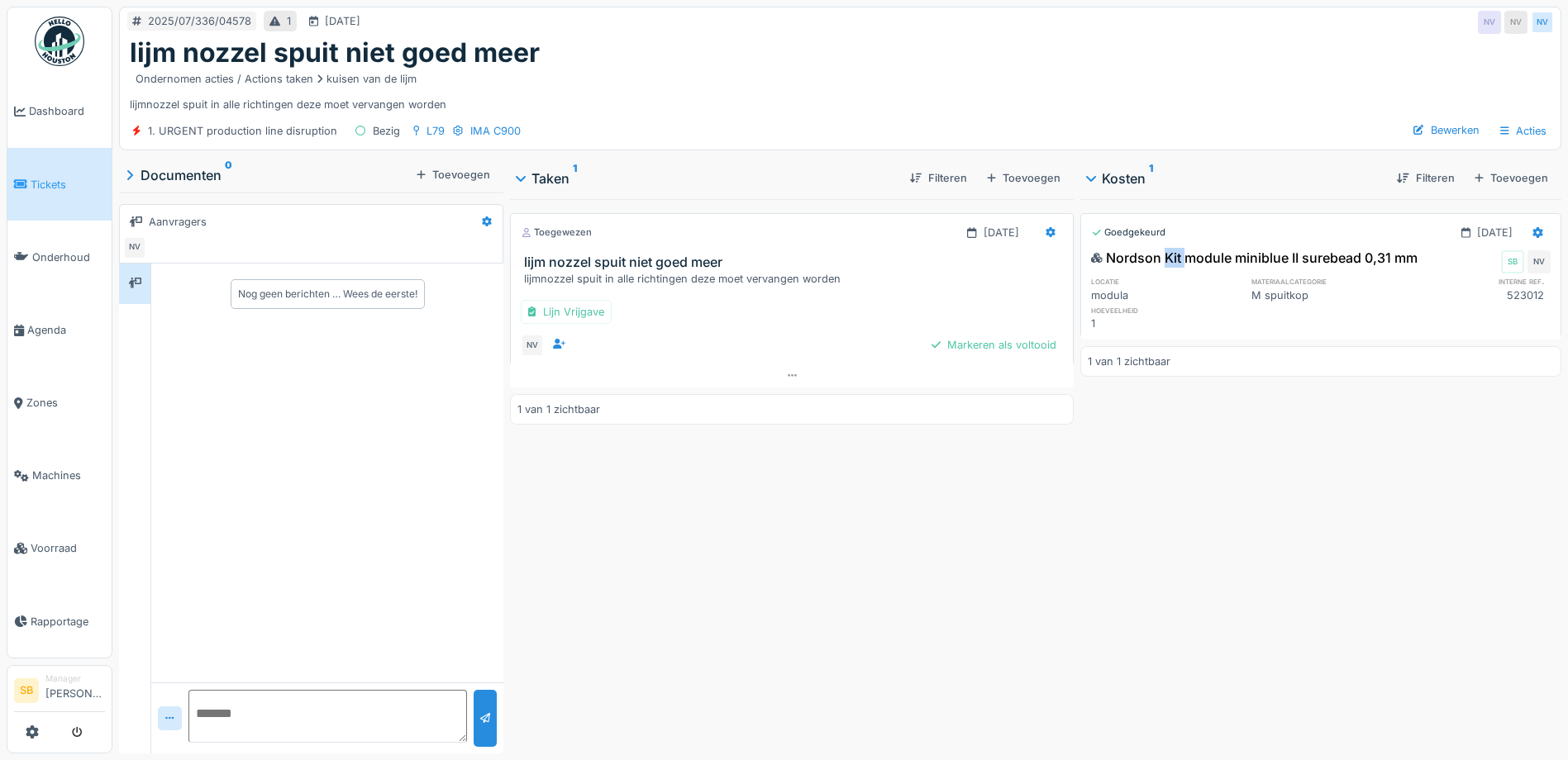 click on "Nordson Kit module miniblue II surebead  0,31 mm" at bounding box center (1254, 258) 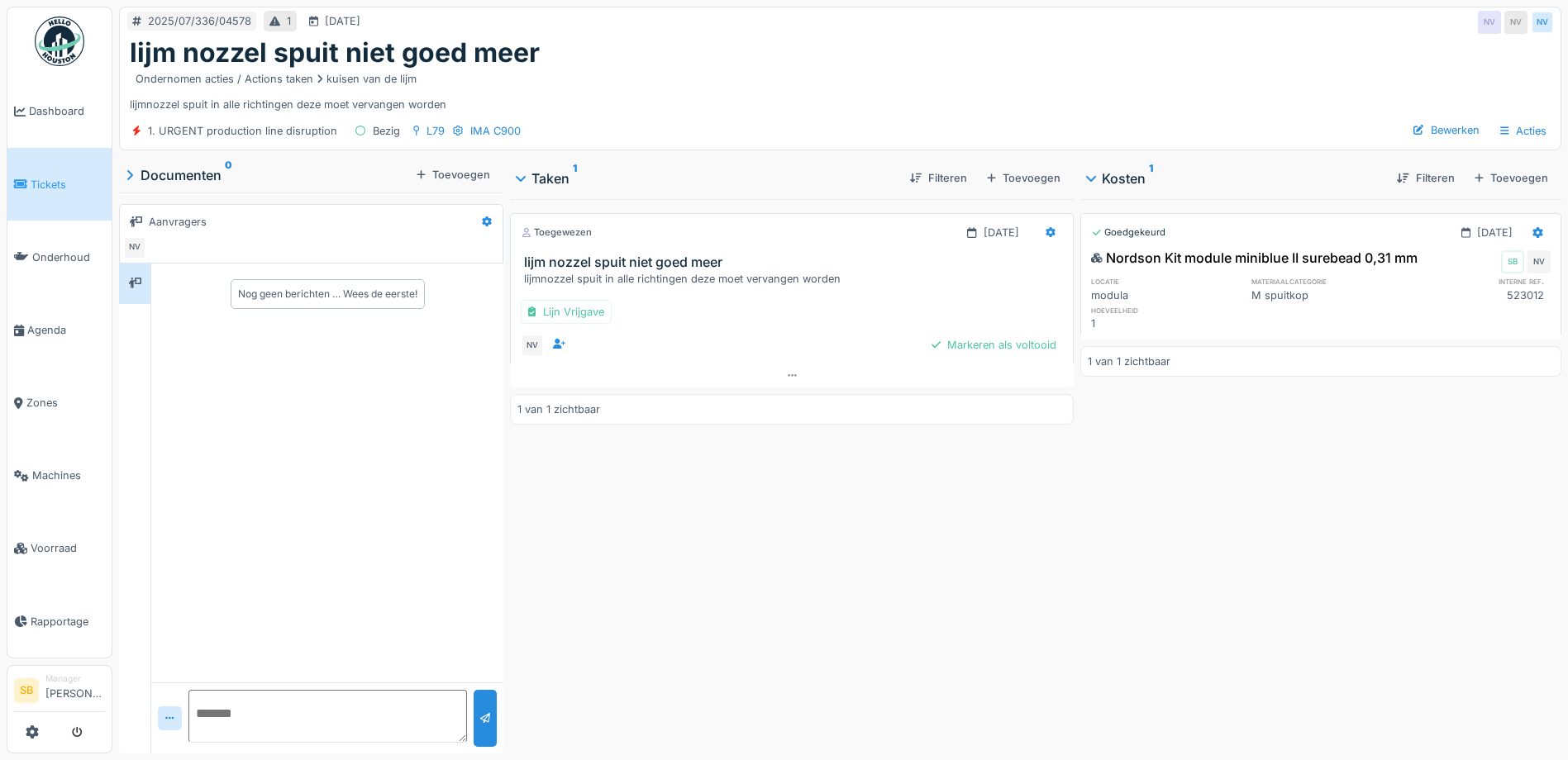 drag, startPoint x: 1156, startPoint y: 254, endPoint x: 1128, endPoint y: 237, distance: 32.756679 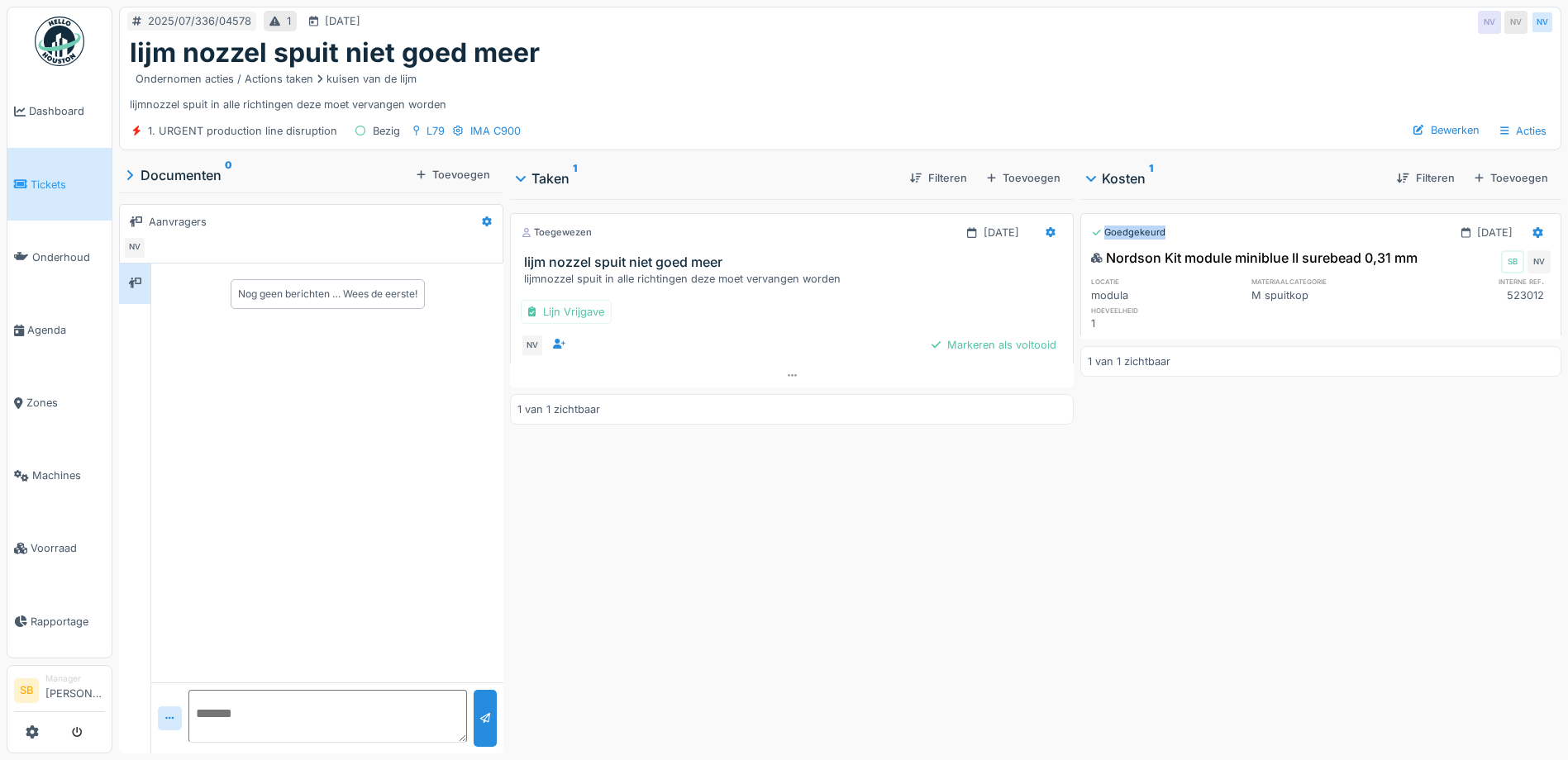 click on "Goedgekeurd" at bounding box center [1128, 232] 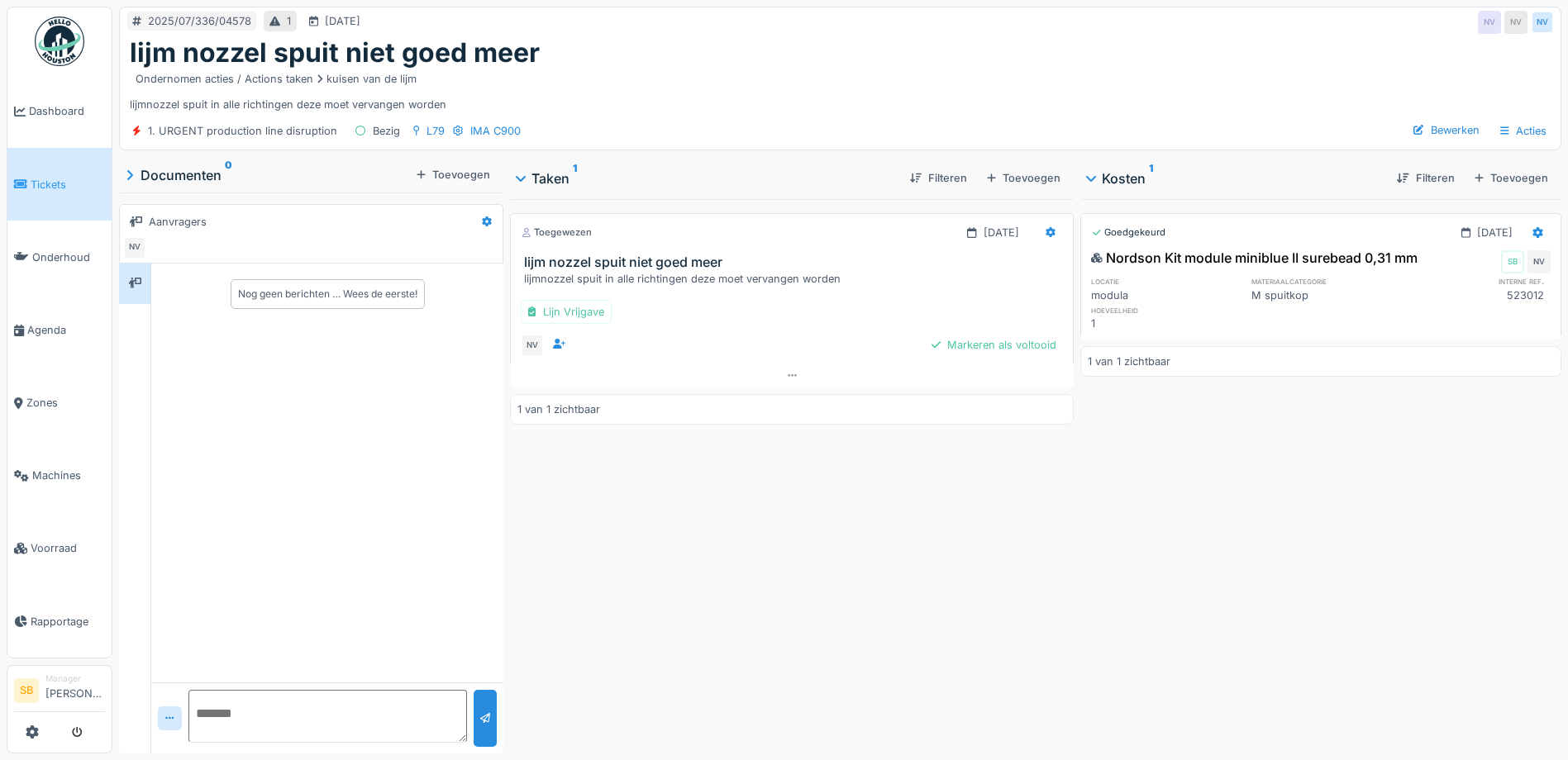 click on "Goedgekeurd 2-7-2025" at bounding box center [1321, 232] 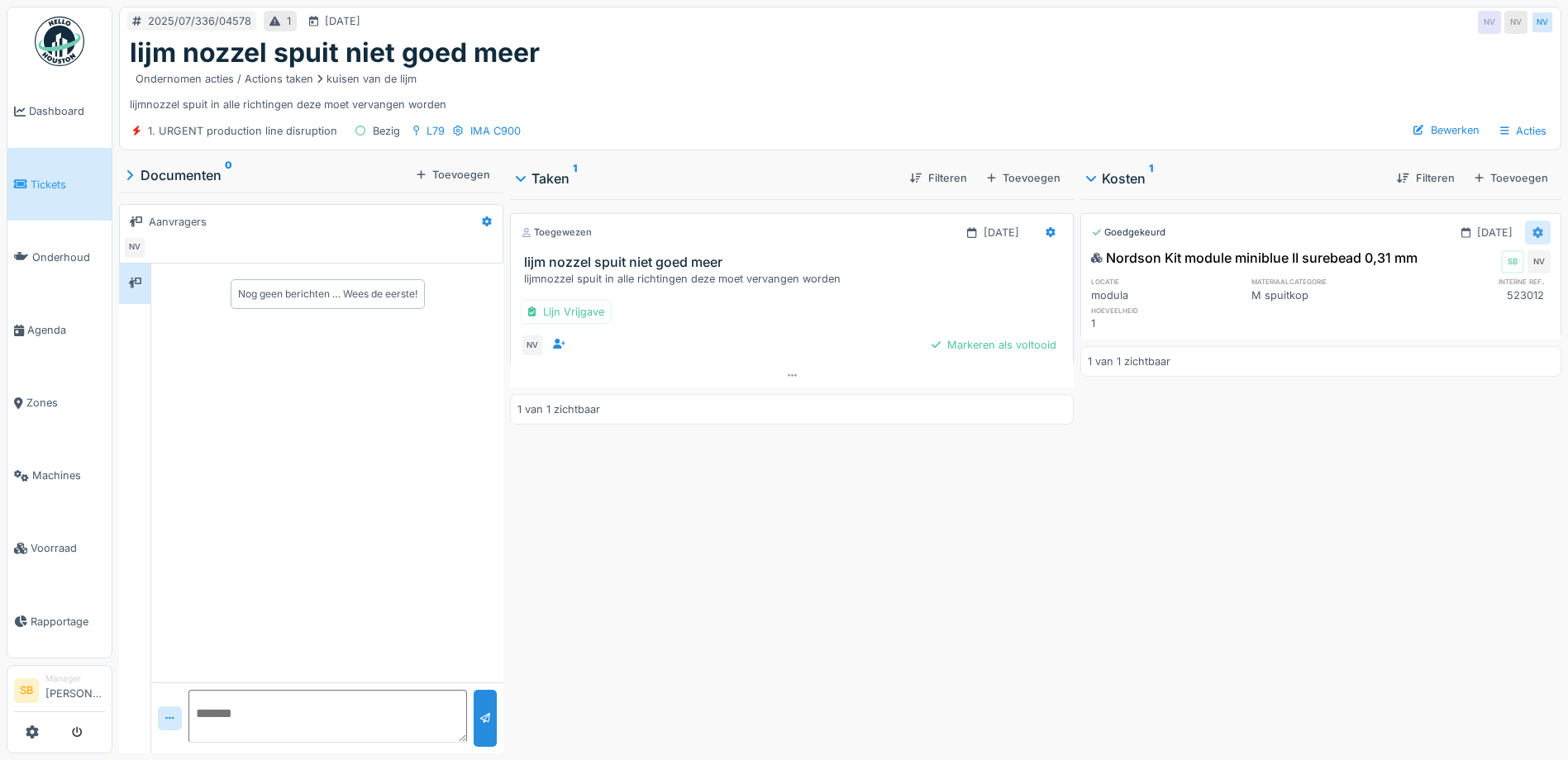 click 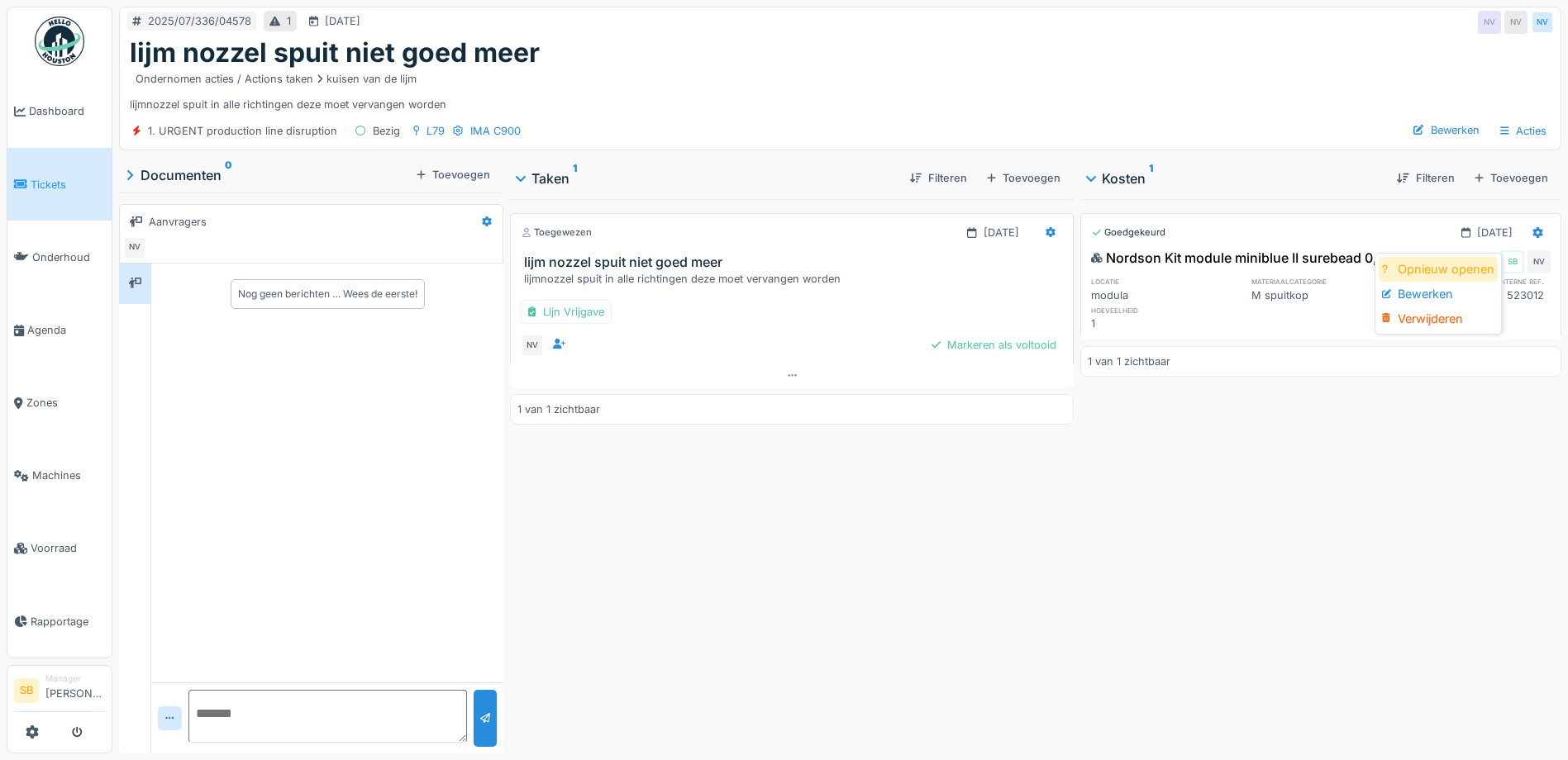 click on "Opnieuw openen" at bounding box center [1438, 269] 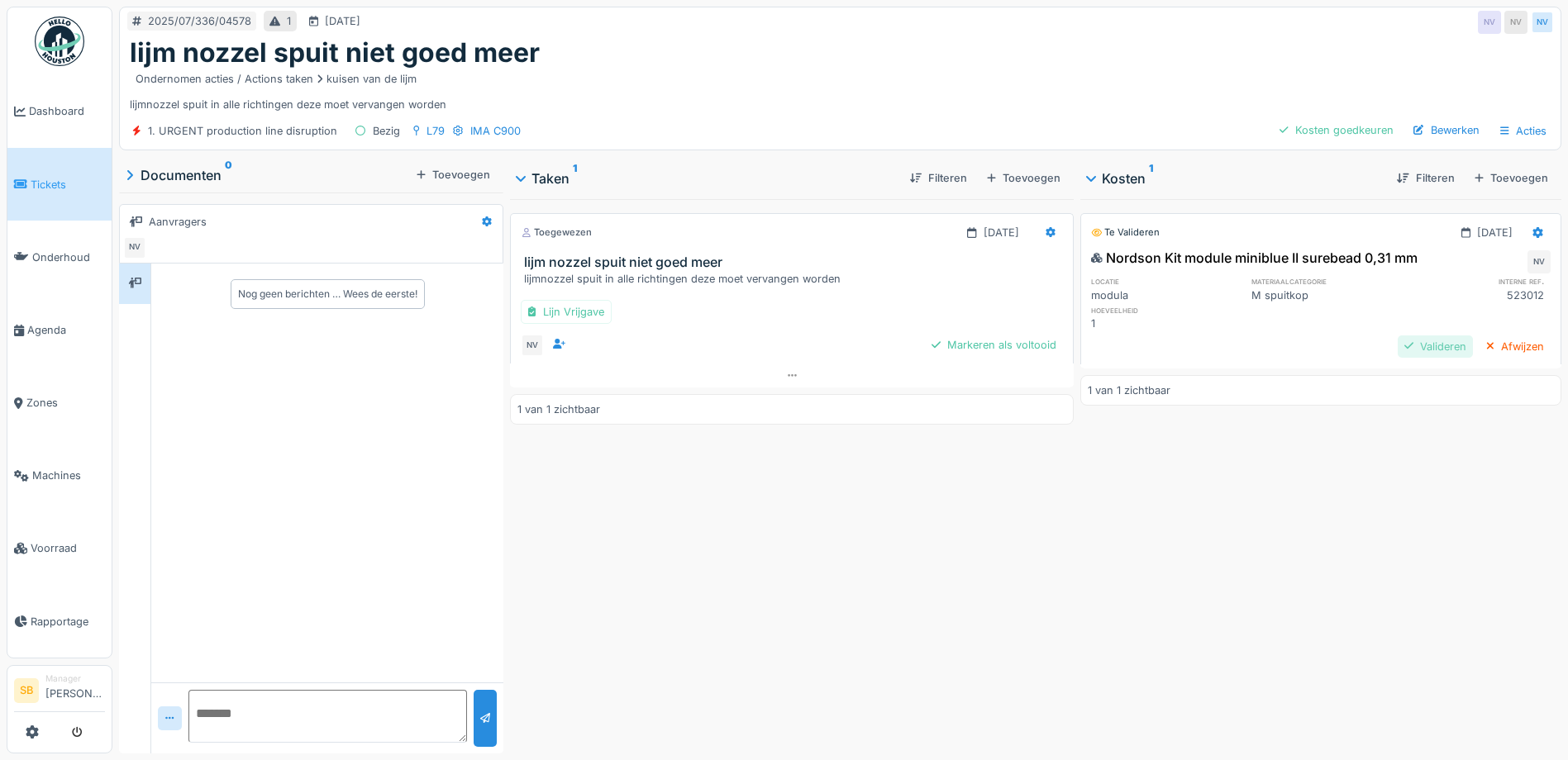 click on "Valideren" at bounding box center (1435, 346) 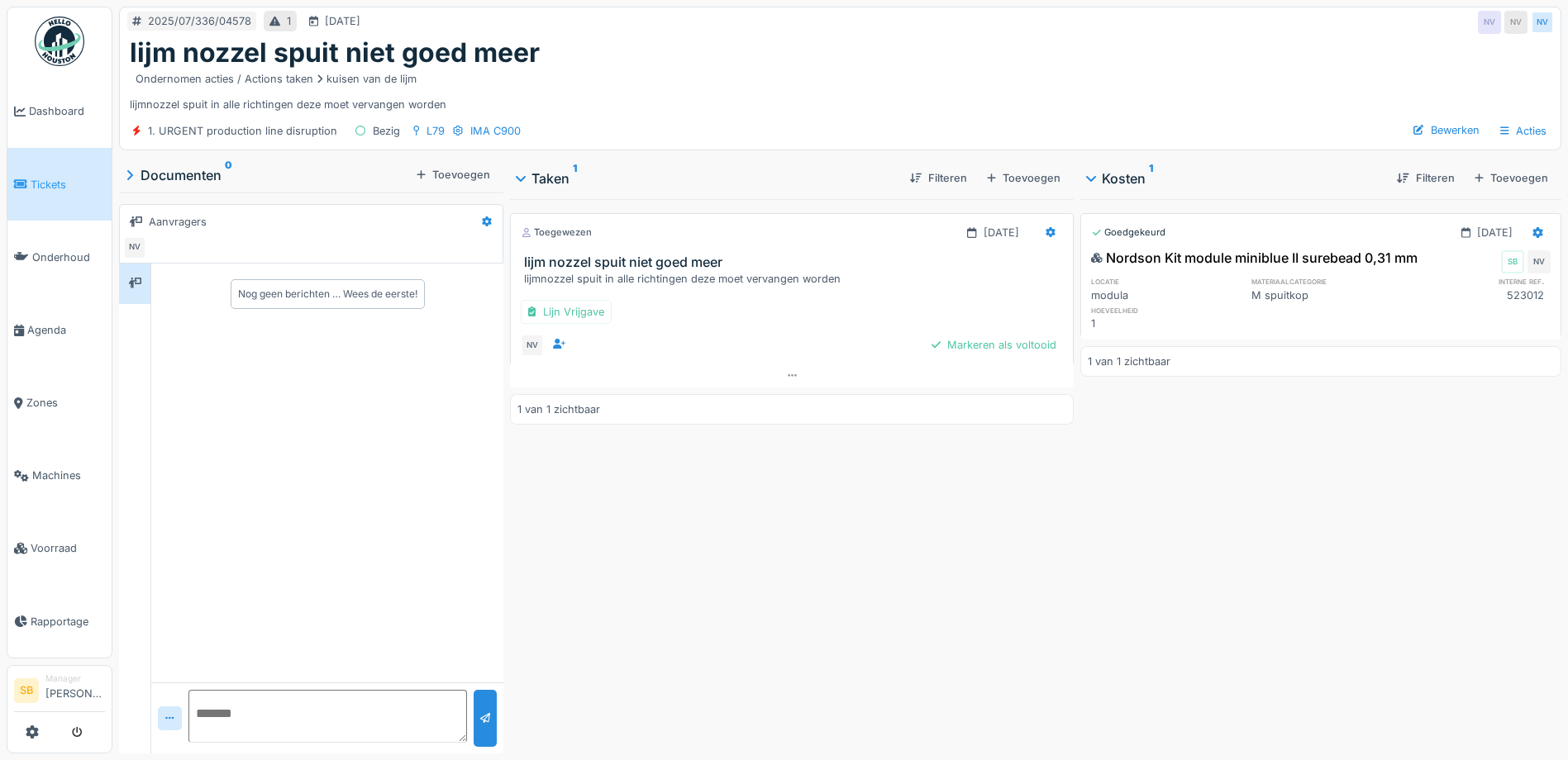 scroll, scrollTop: 0, scrollLeft: 0, axis: both 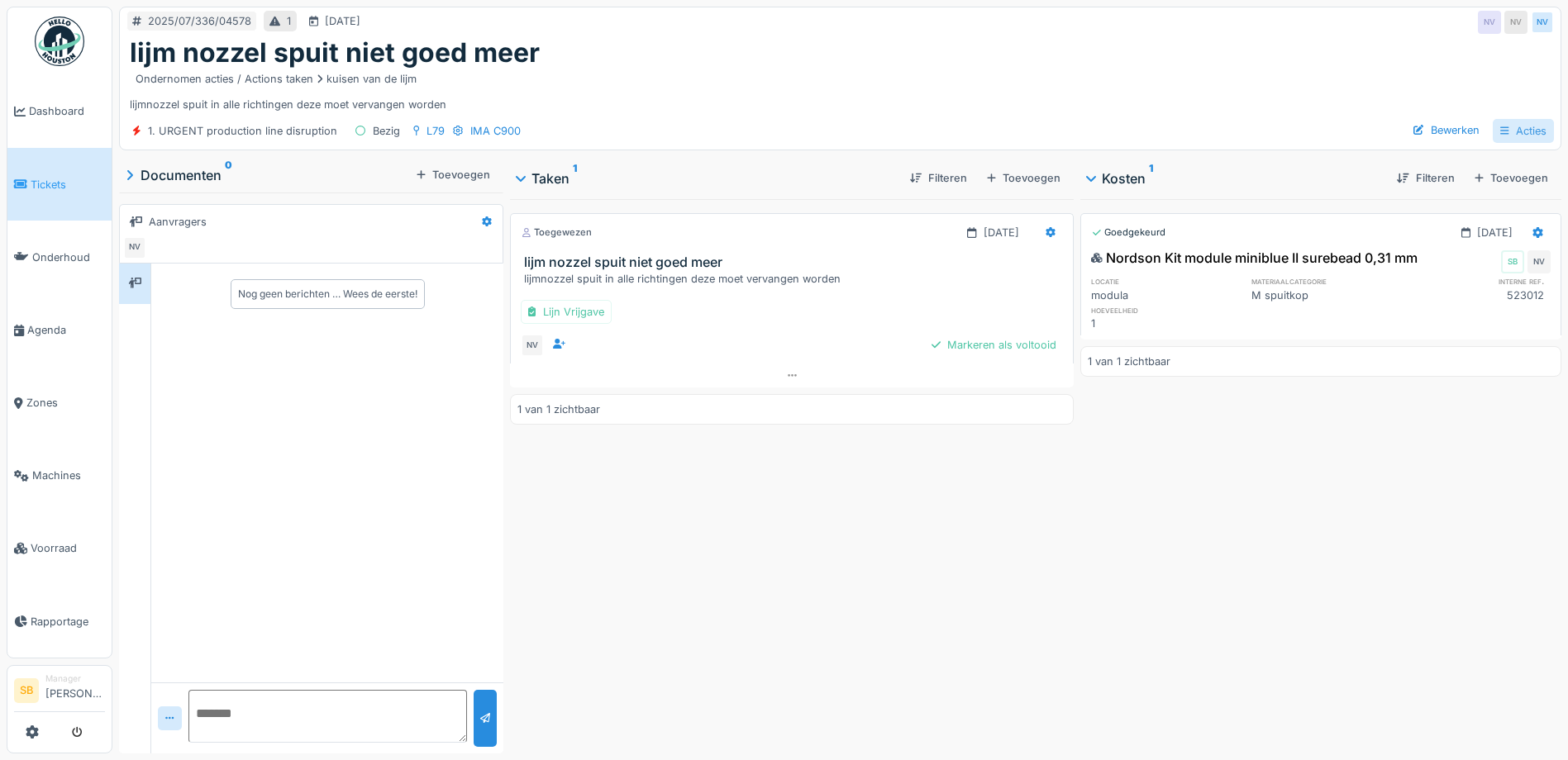 click on "Acties" at bounding box center (1523, 131) 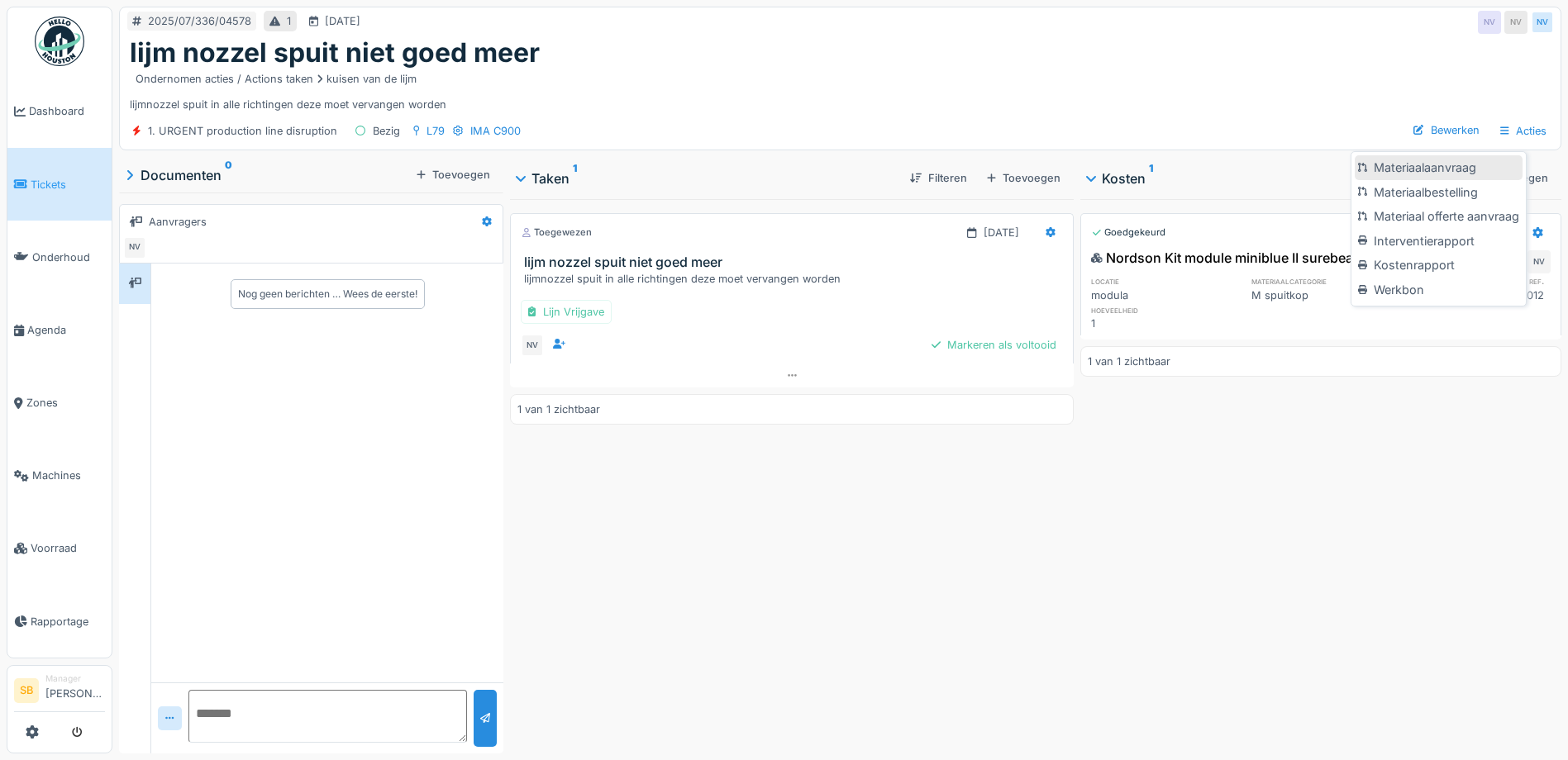 click on "Materiaalaanvraag" at bounding box center [1438, 168] 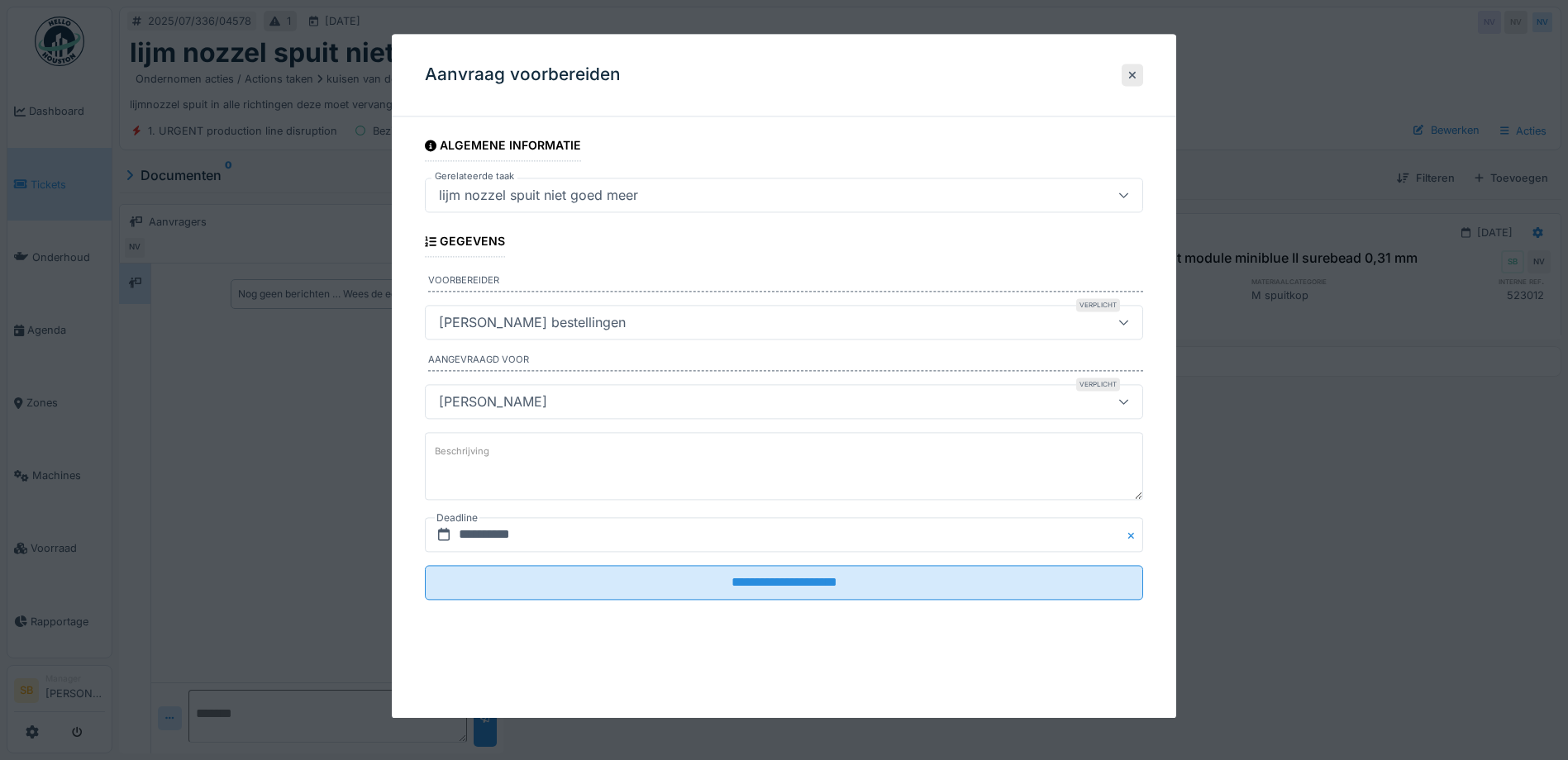 scroll, scrollTop: 12, scrollLeft: 0, axis: vertical 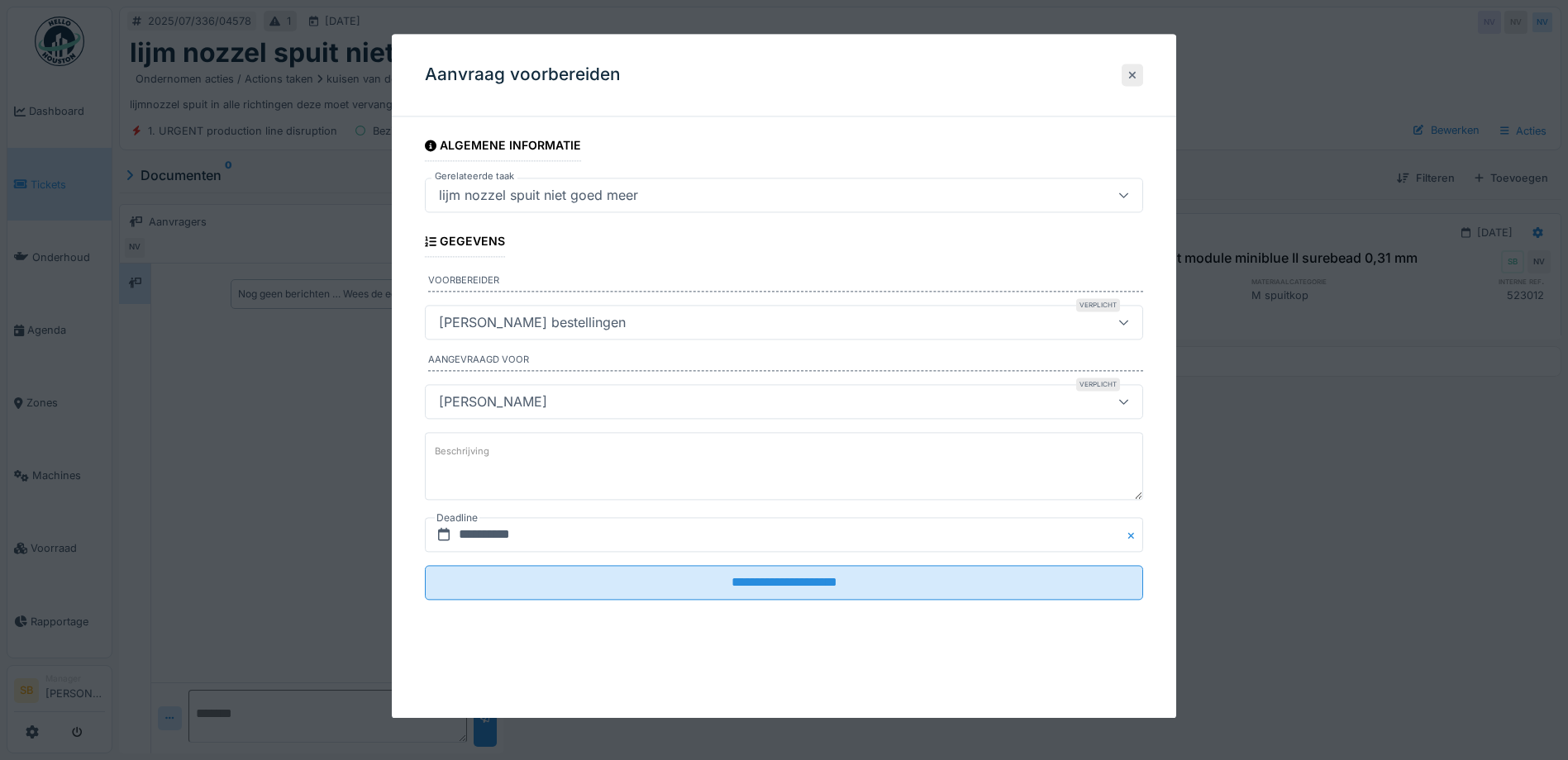 click at bounding box center [1132, 74] 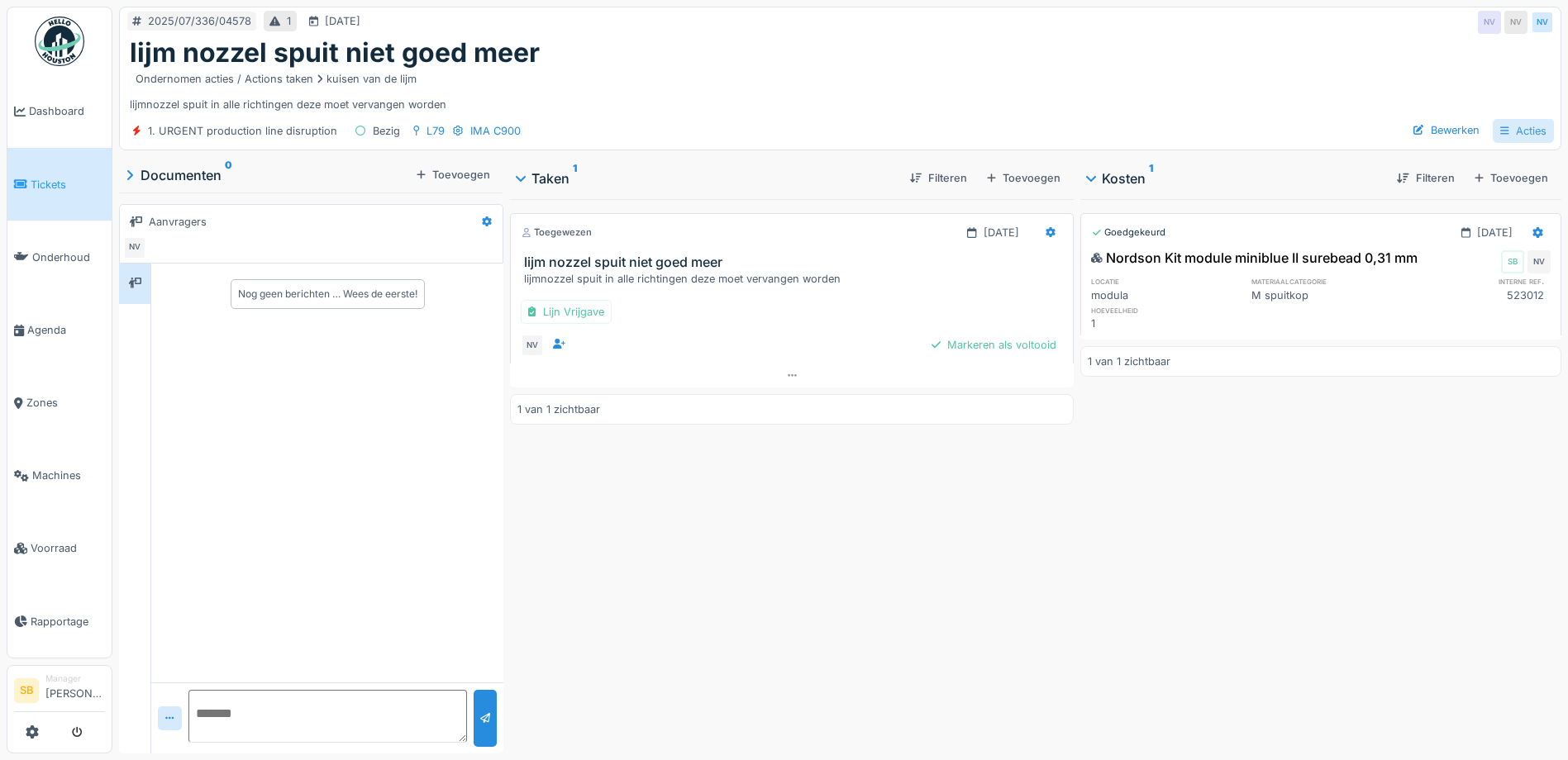 click on "Acties" at bounding box center [1523, 131] 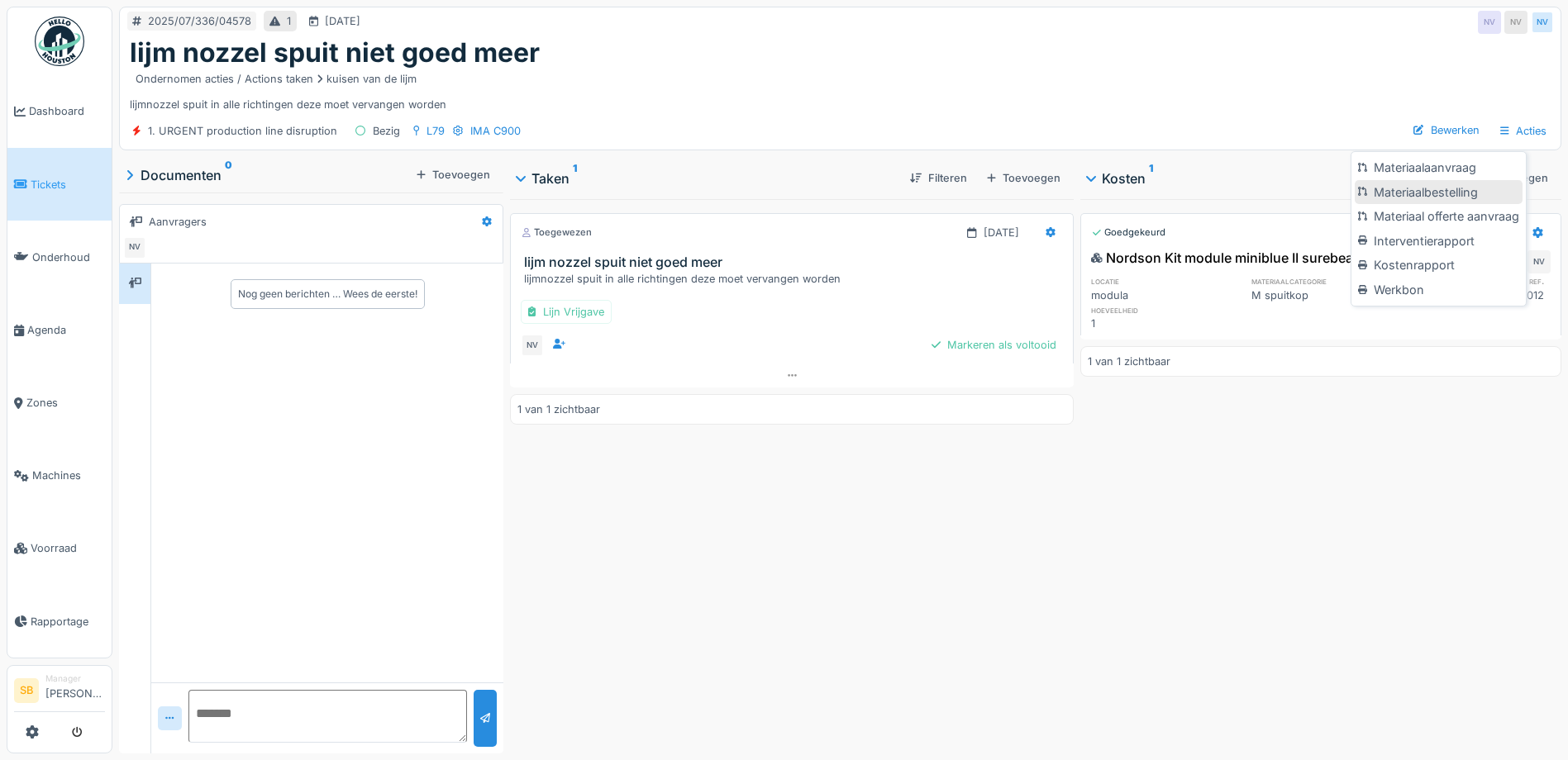 scroll, scrollTop: 12, scrollLeft: 0, axis: vertical 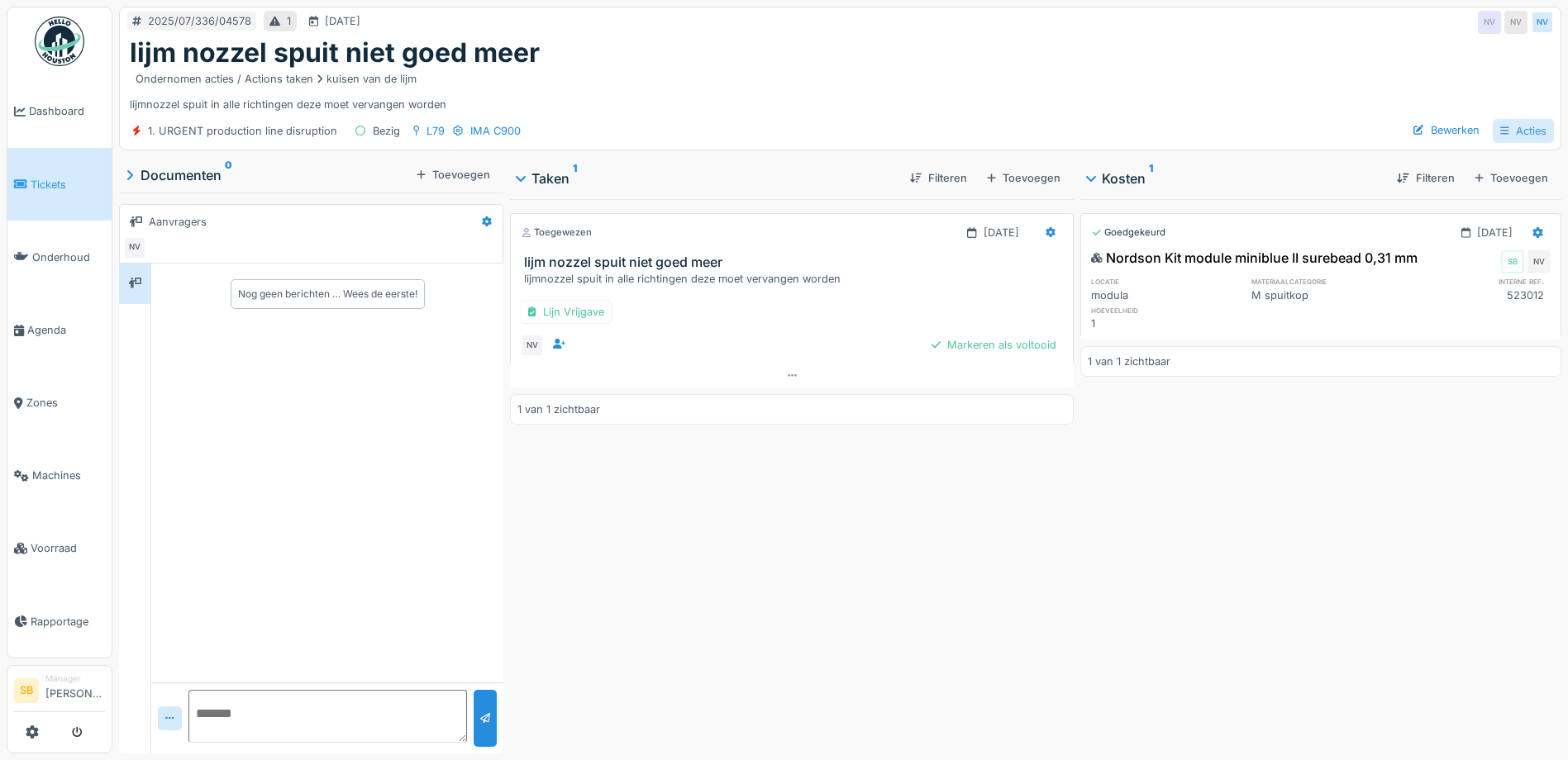 click on "Acties" at bounding box center (1523, 131) 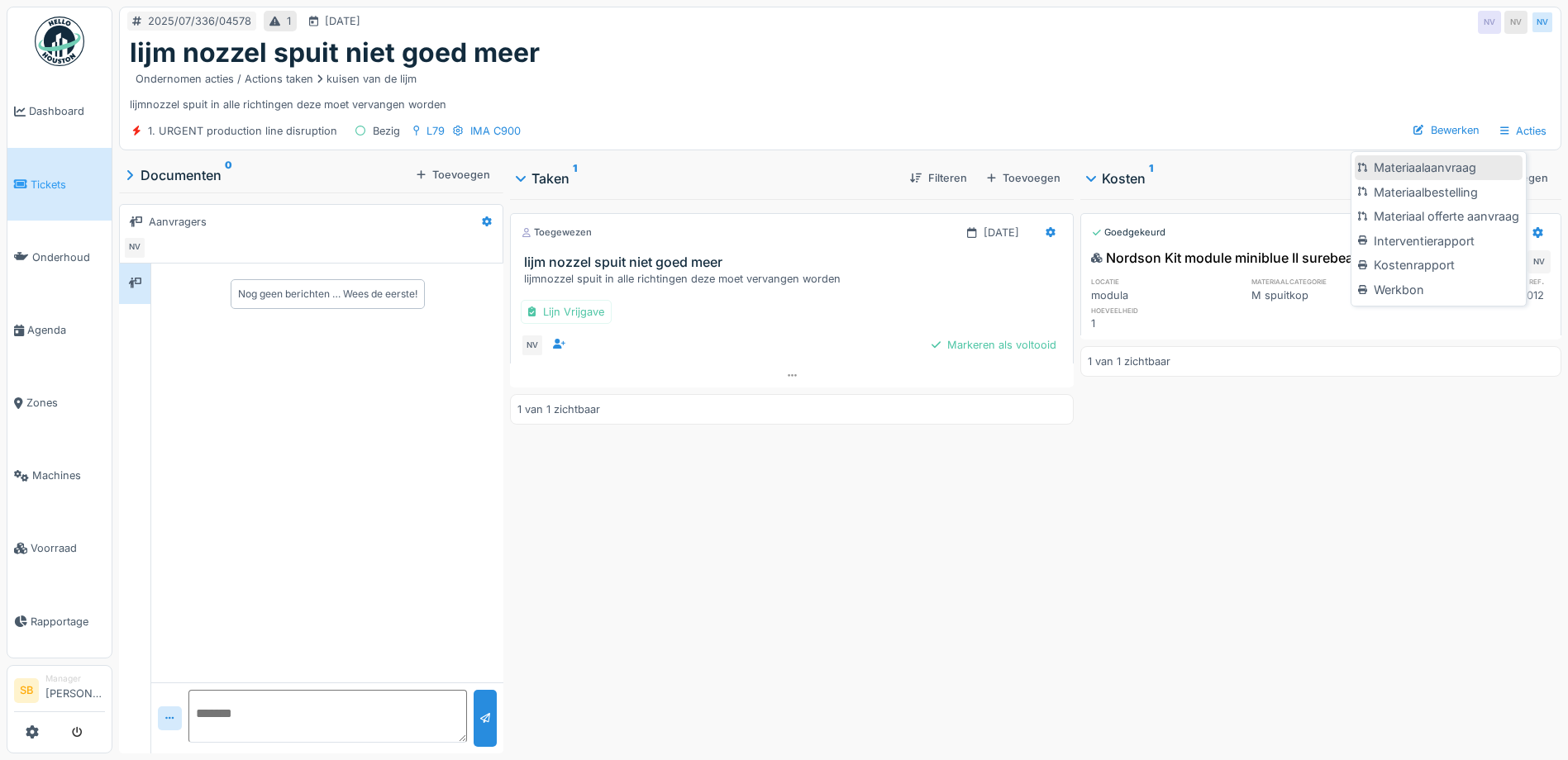 click on "Materiaalaanvraag" at bounding box center [1438, 168] 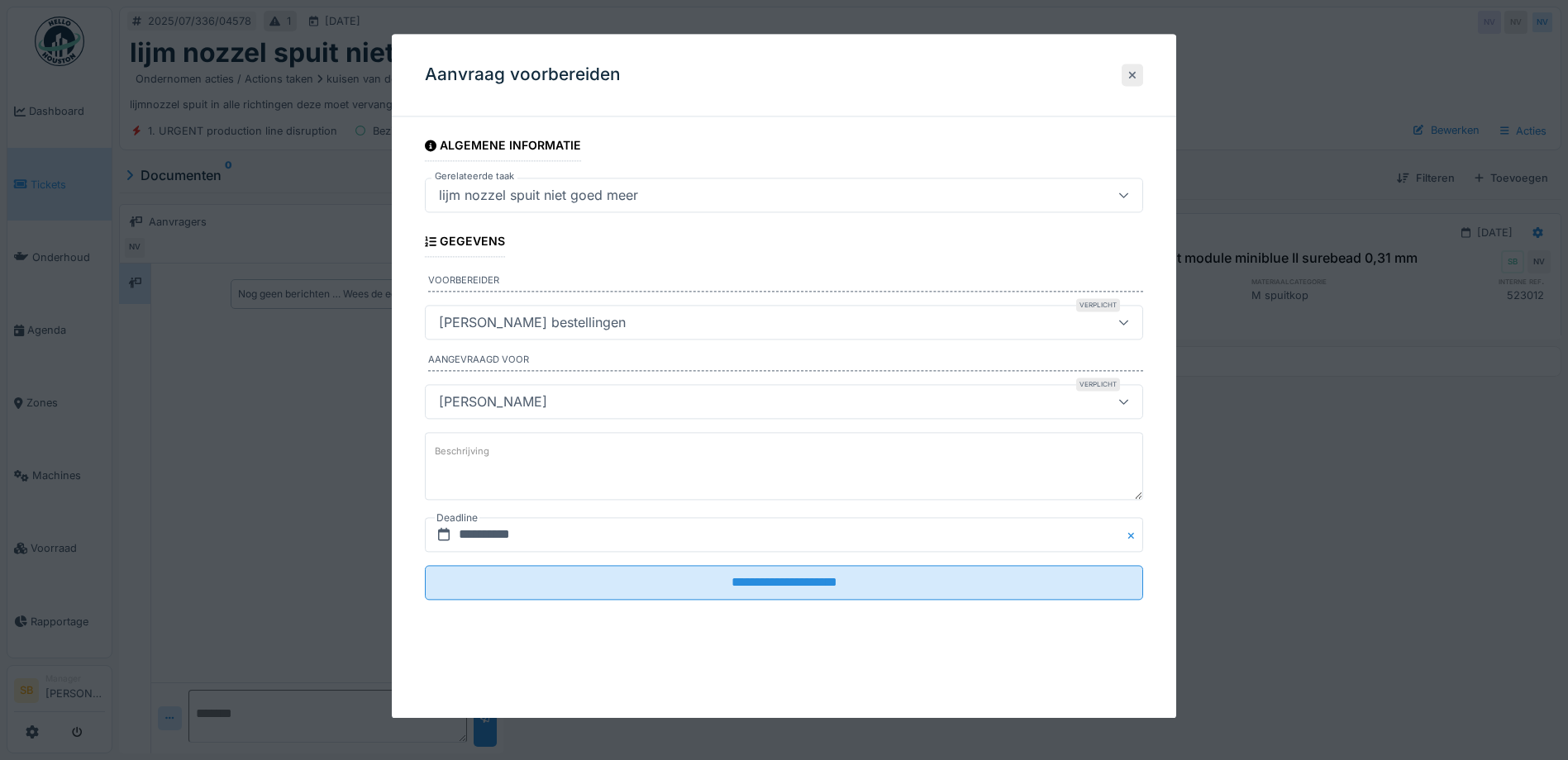 click at bounding box center [1132, 74] 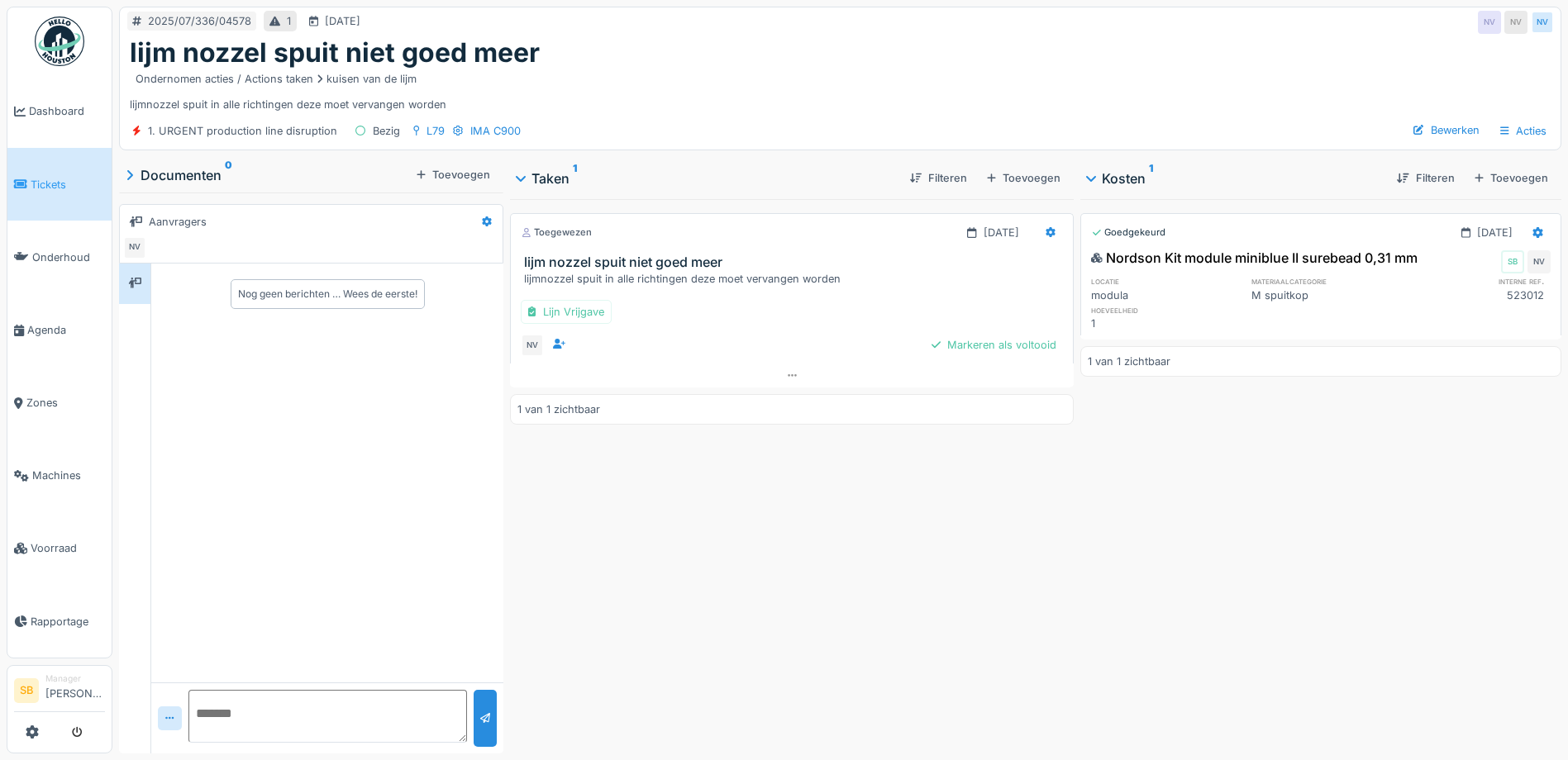 click on "lijmnozzel spuit in alle richtingen deze moet vervangen worden" at bounding box center [795, 278] 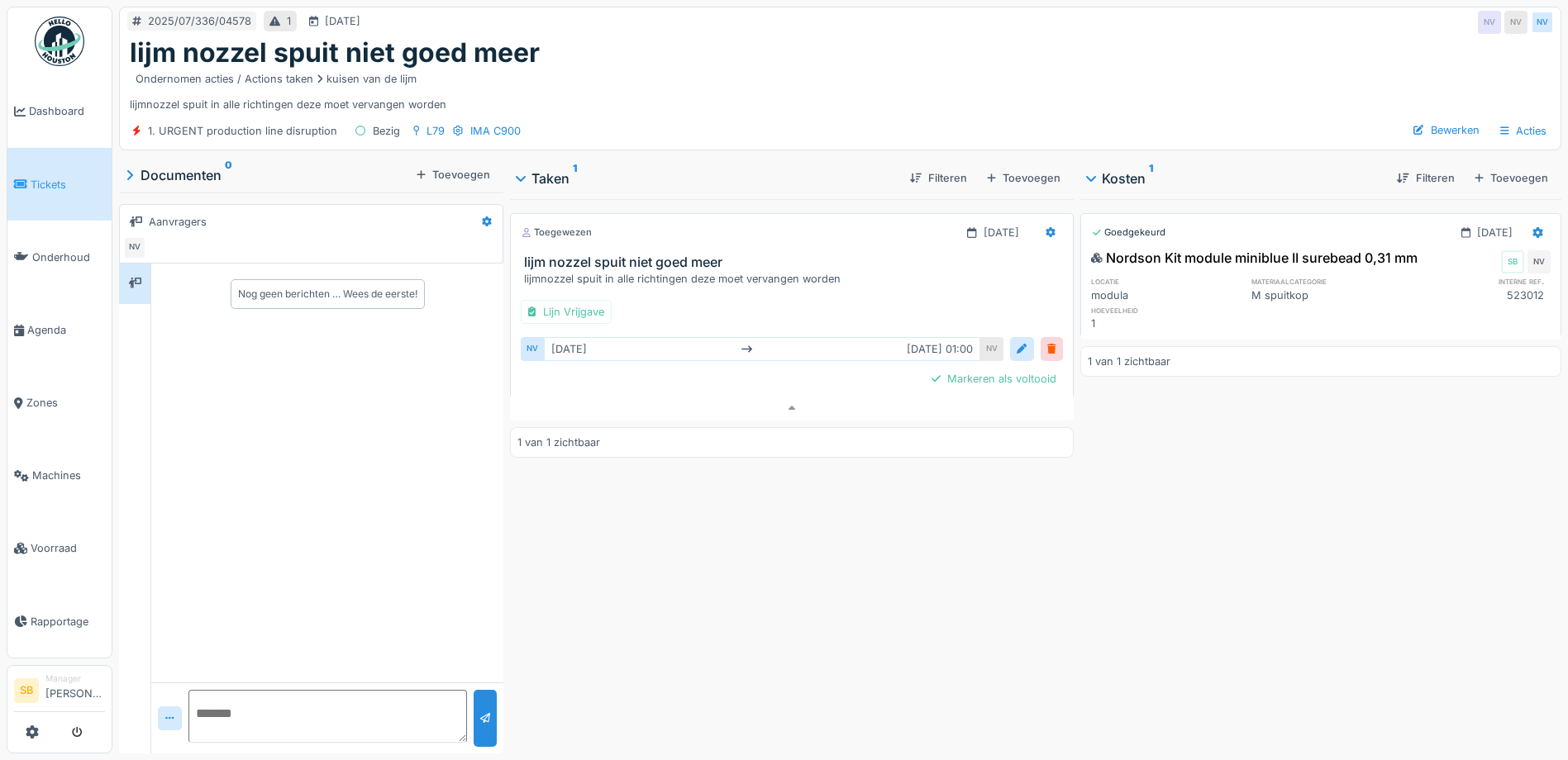 click on "Nordson Kit module miniblue II surebead  0,31 mm" at bounding box center [1254, 258] 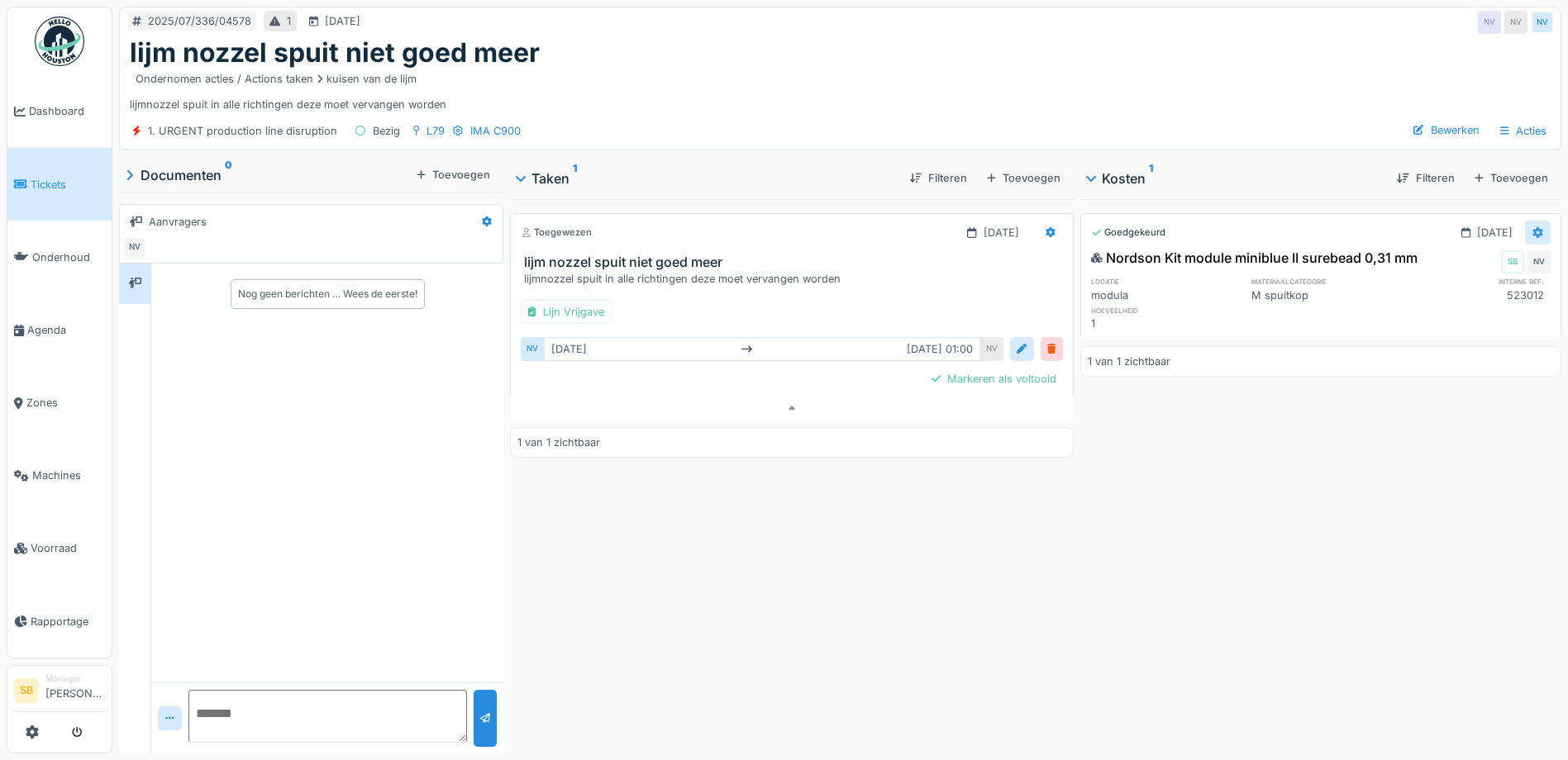 click 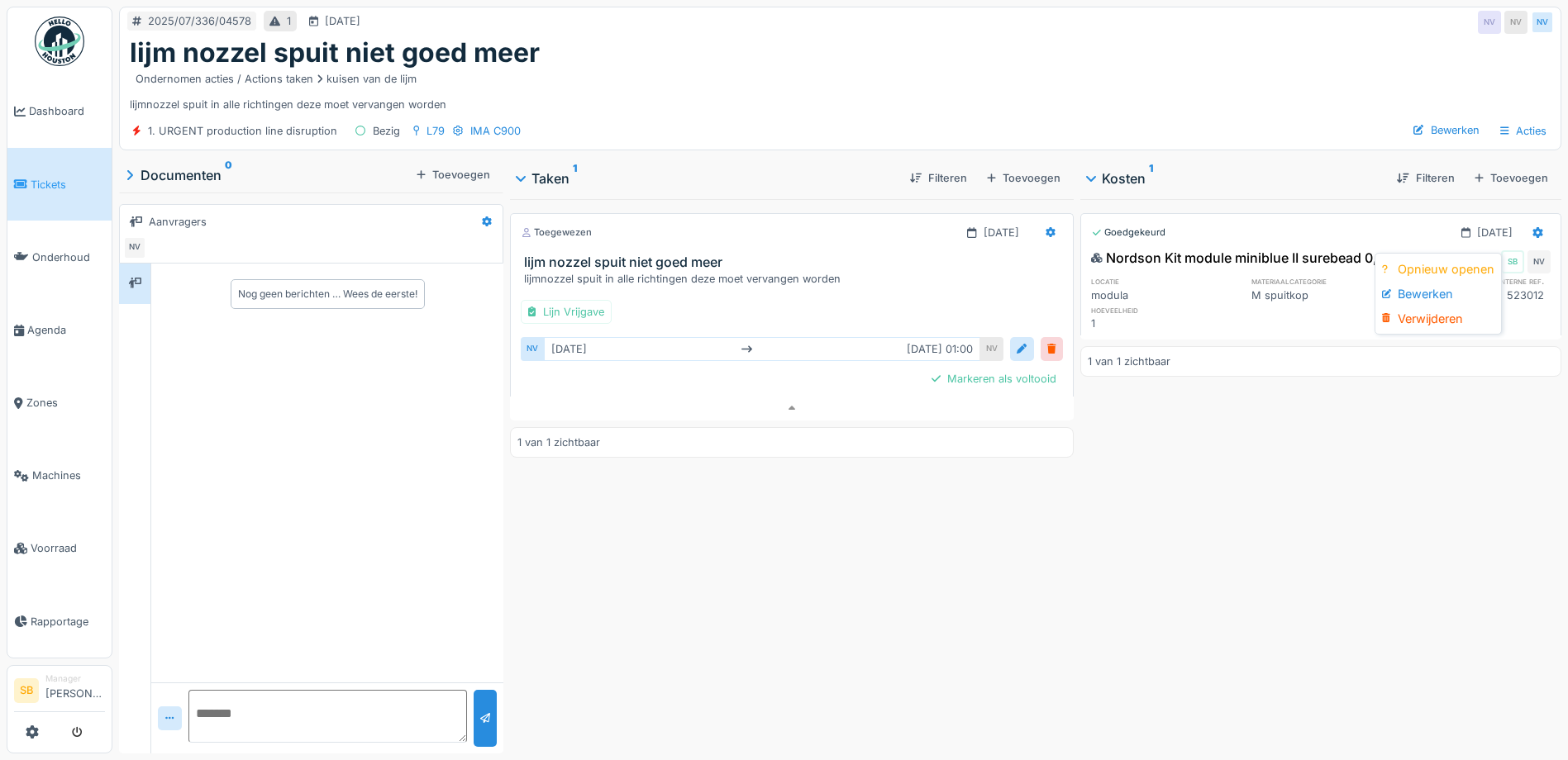 click on "M spuitkop" at bounding box center [1326, 295] 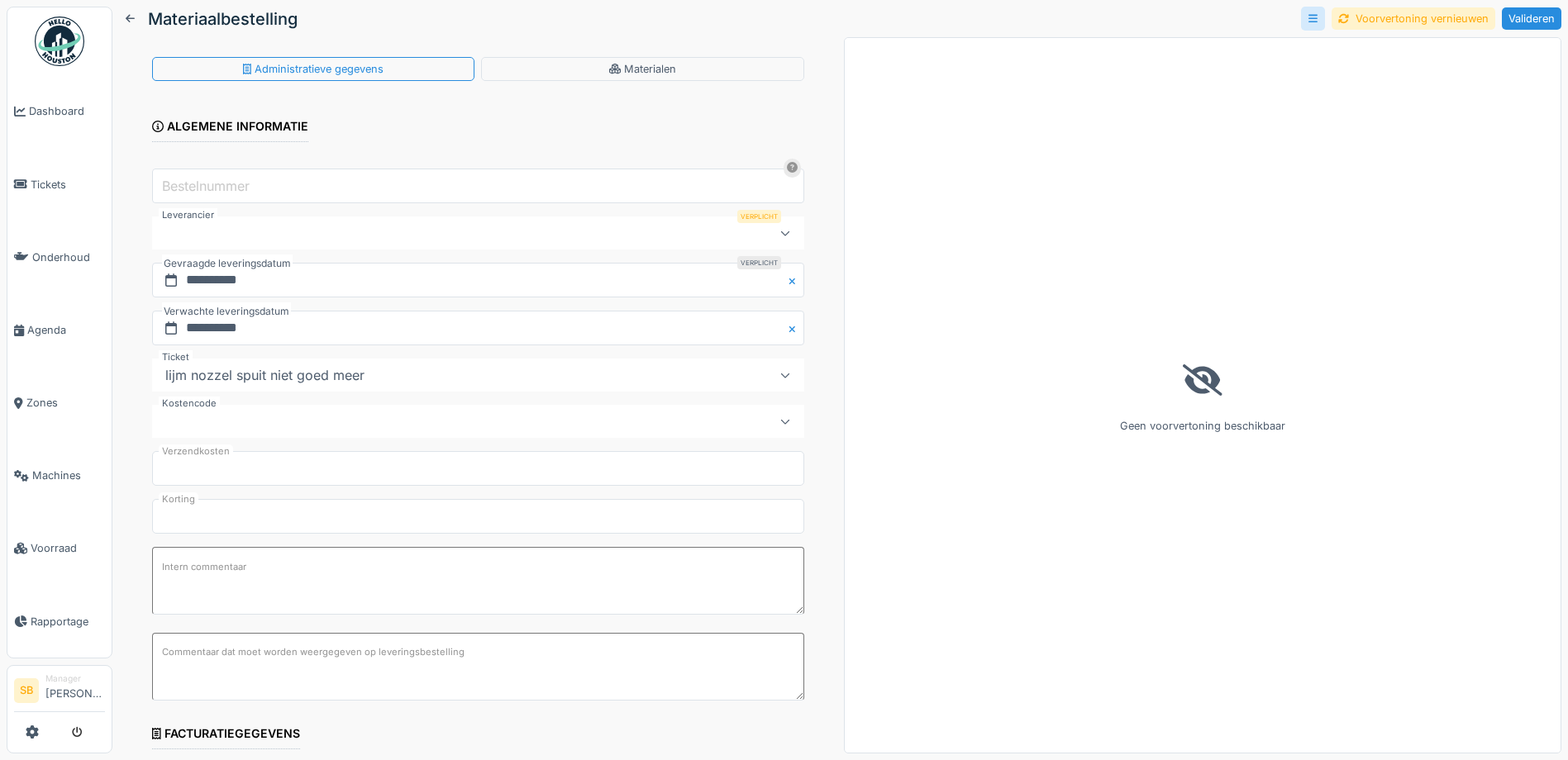 scroll, scrollTop: 0, scrollLeft: 0, axis: both 